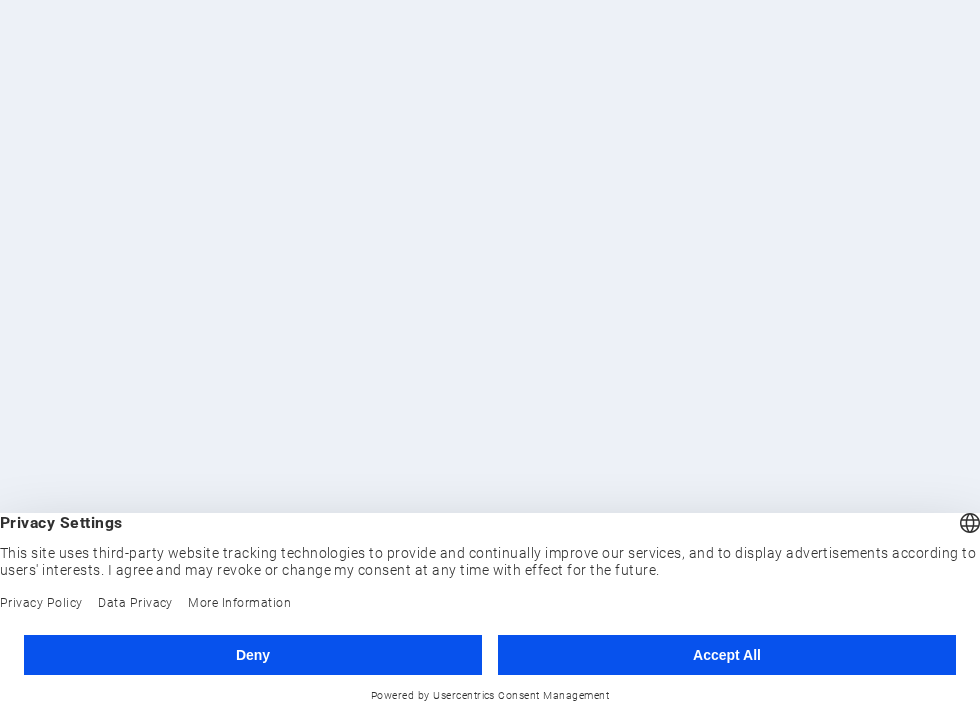 scroll, scrollTop: 0, scrollLeft: 0, axis: both 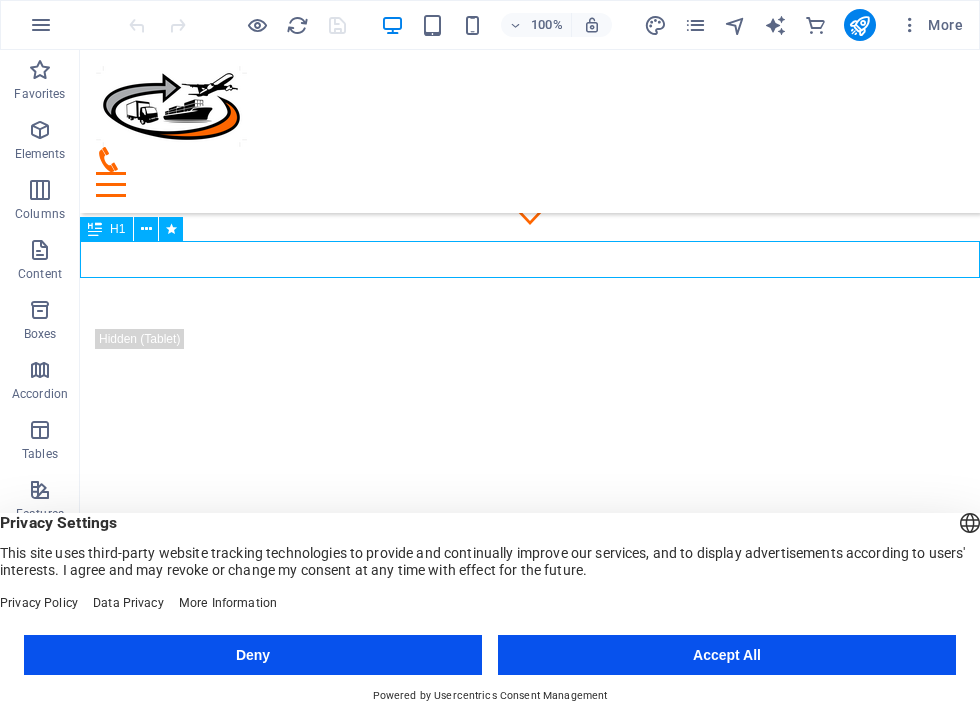 click on "DRIVEN BY EXCELLENCE POWERED BY INNOVATION" at bounding box center [530, 645] 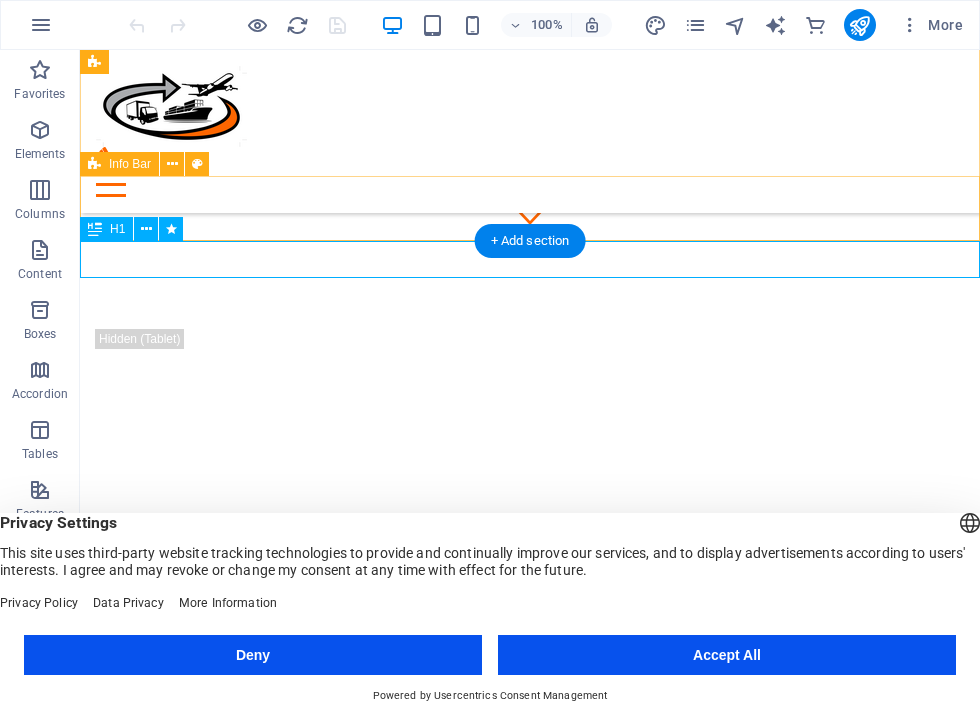 click at bounding box center (95, 229) 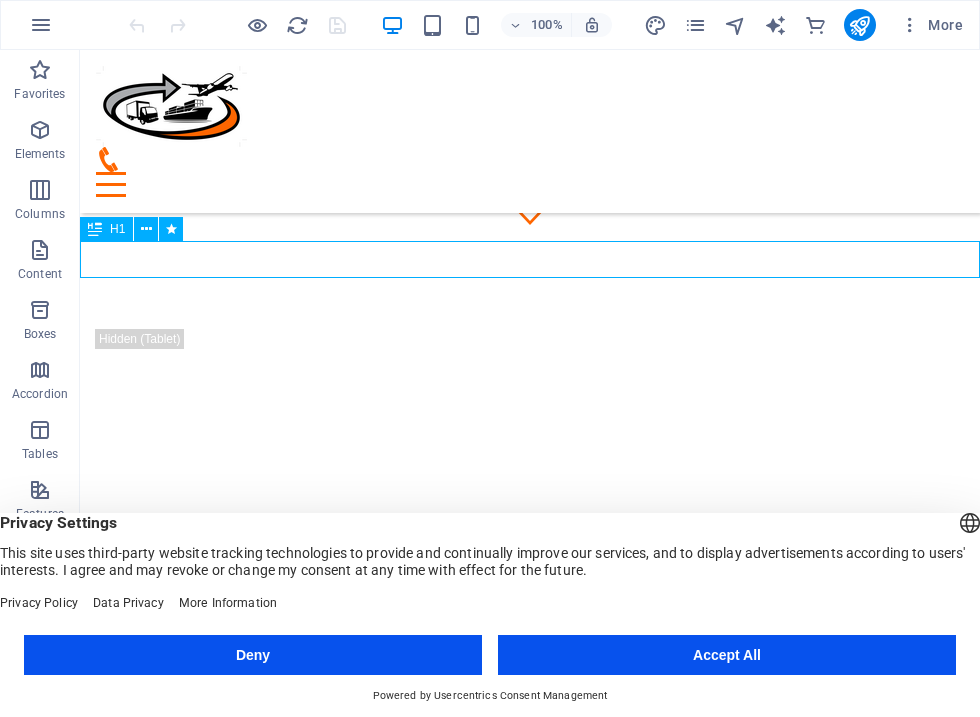 click on "DRIVEN BY EXCELLENCE POWERED BY INNOVATION" at bounding box center [530, 645] 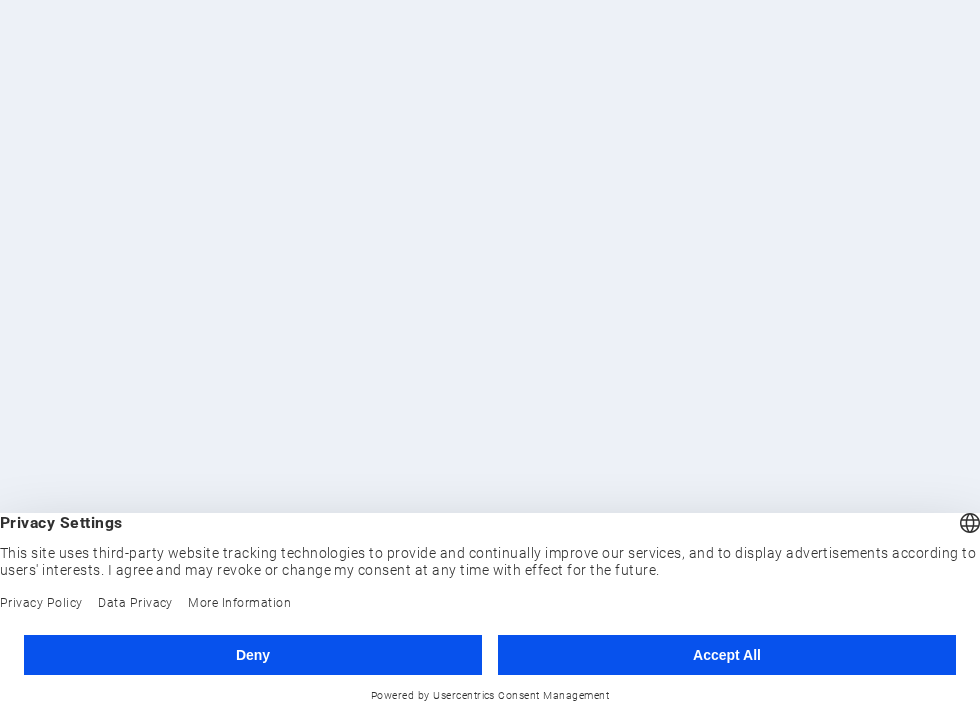 scroll, scrollTop: 0, scrollLeft: 0, axis: both 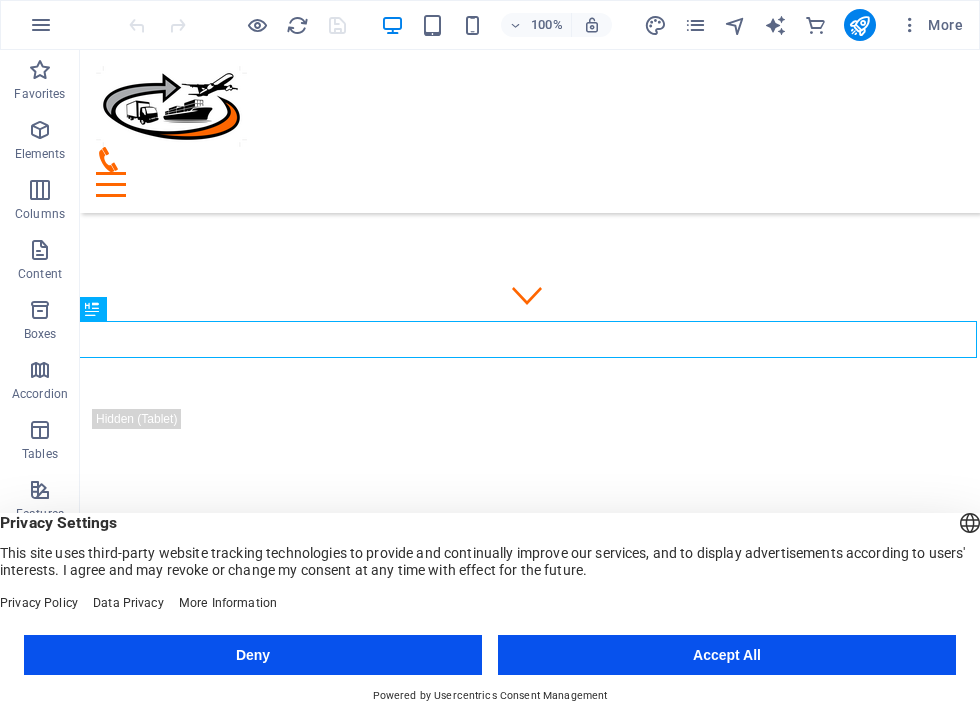 click on "DRIVEN BY EXCELLENCE POWERED BY INNOVATION" at bounding box center [527, 725] 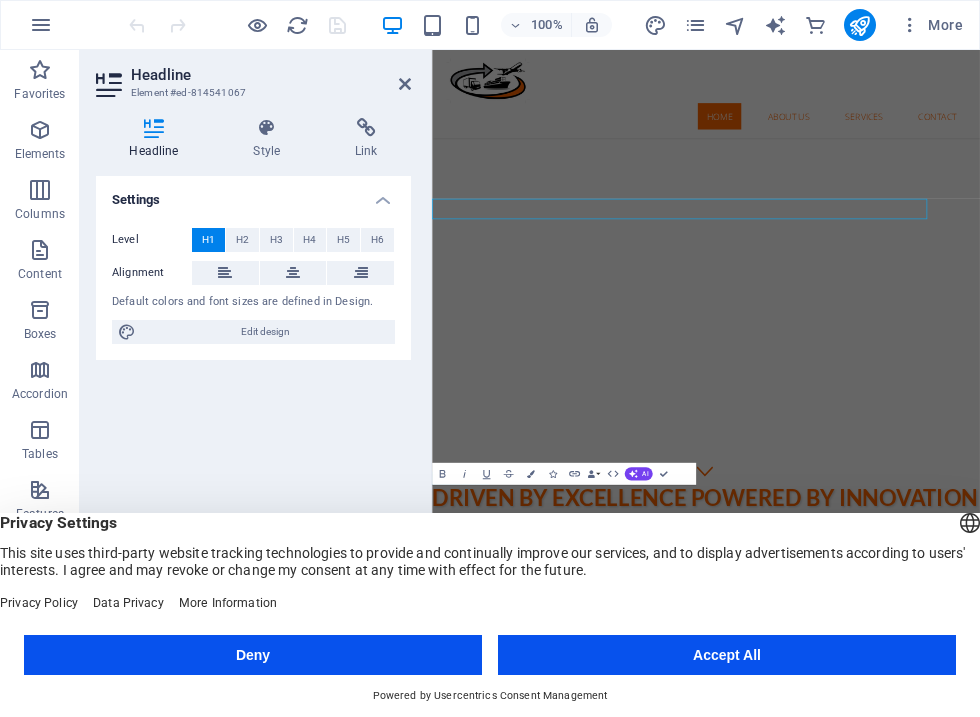 scroll, scrollTop: 364, scrollLeft: 0, axis: vertical 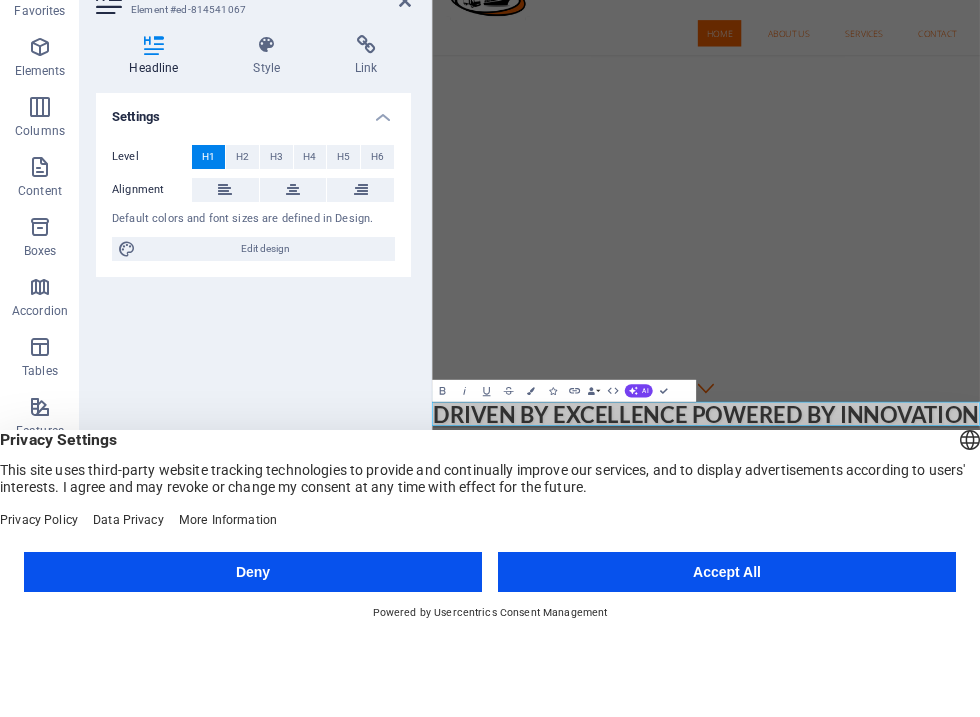 click at bounding box center (267, 128) 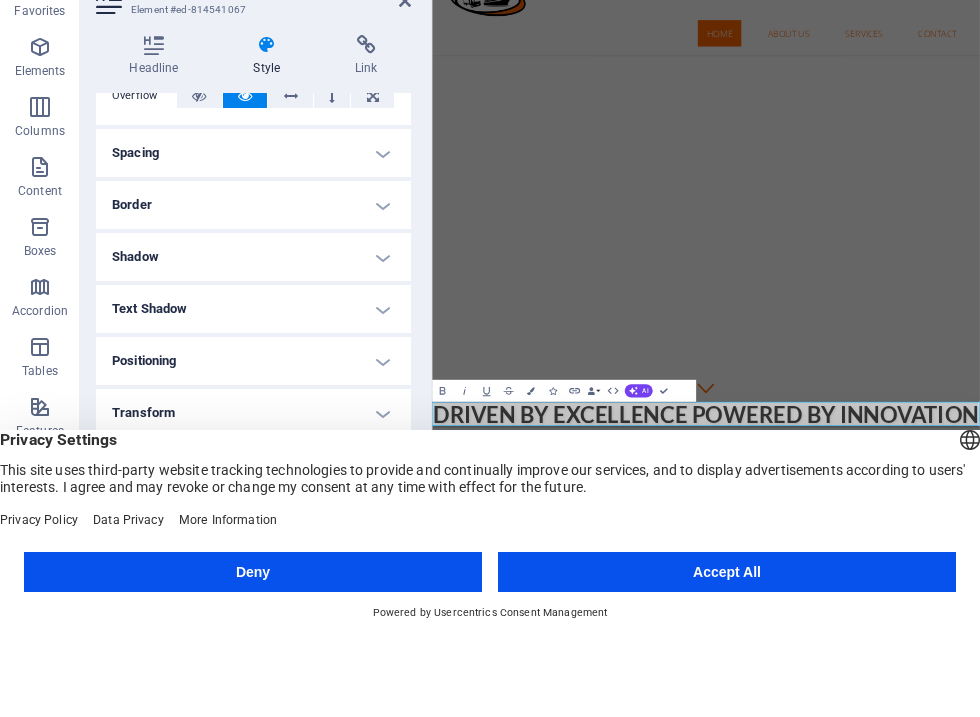 scroll, scrollTop: 146, scrollLeft: 0, axis: vertical 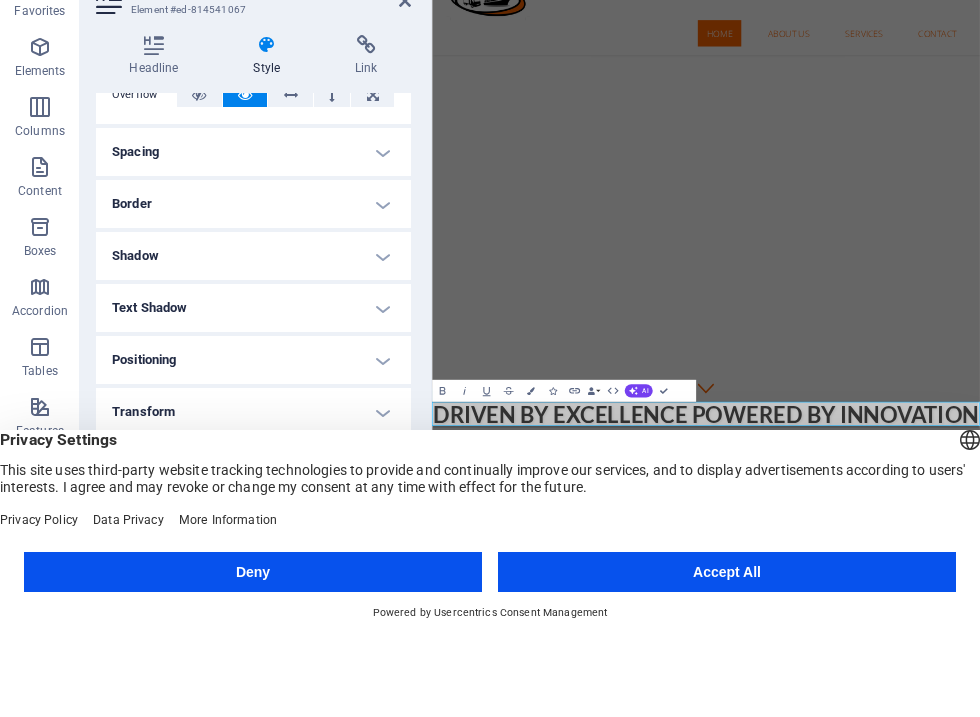 click on "Shadow" at bounding box center [253, 339] 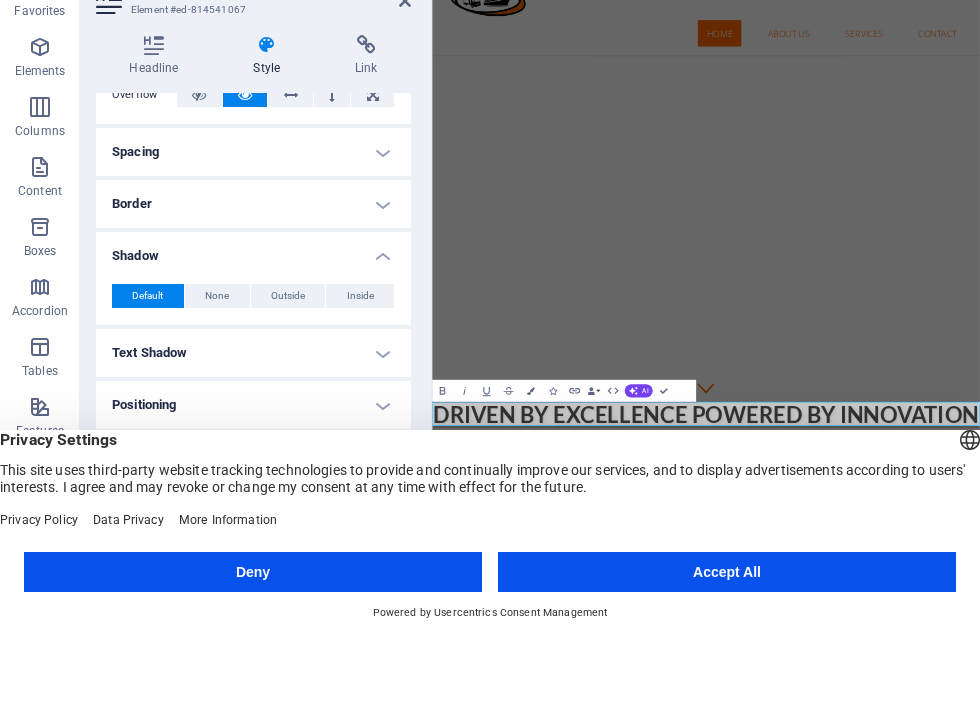 click on "Outside" at bounding box center [288, 379] 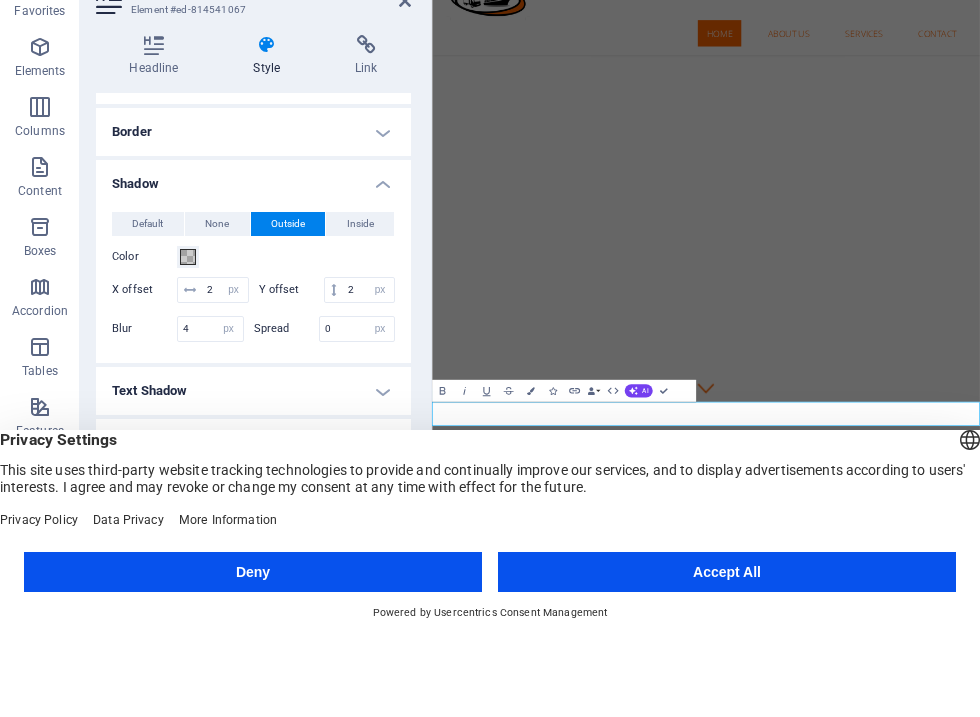 scroll, scrollTop: 219, scrollLeft: 0, axis: vertical 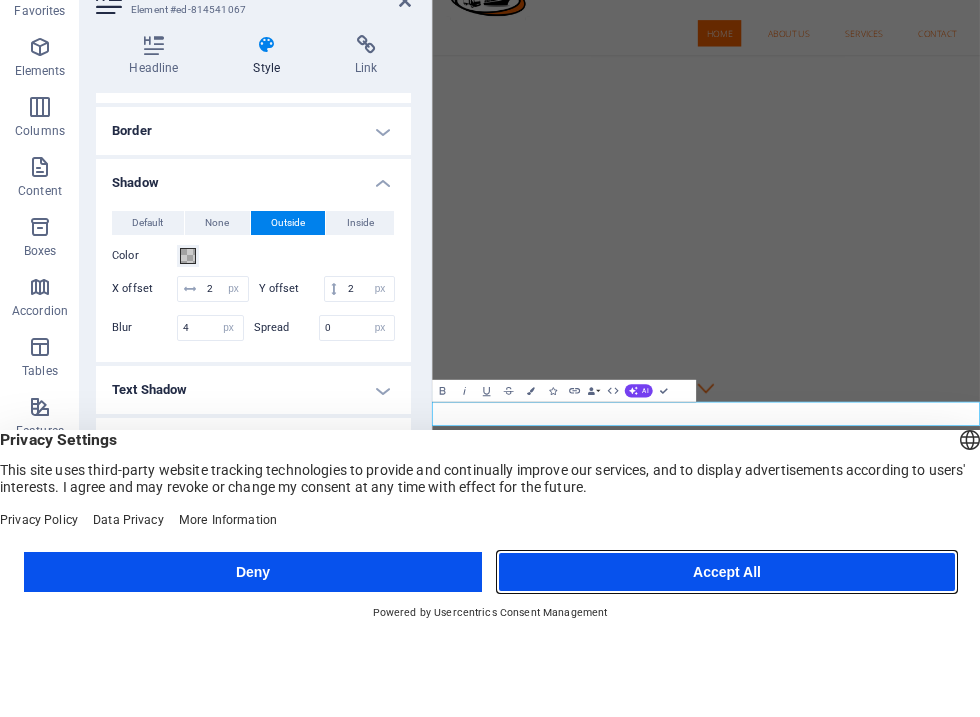 click on "Accept All" at bounding box center [727, 655] 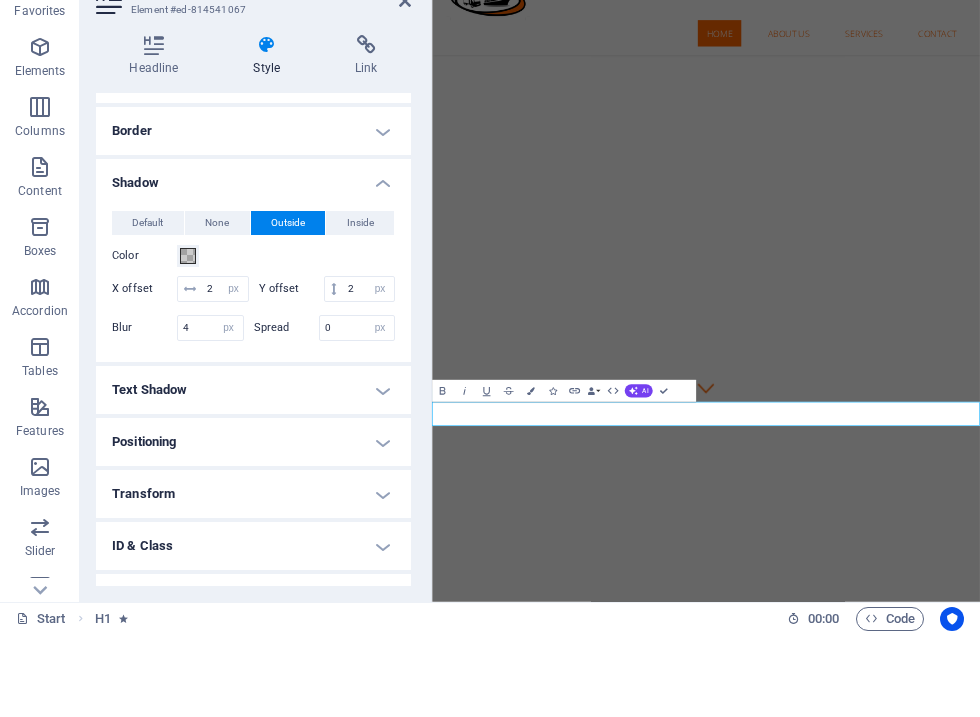 click on "Text Shadow" at bounding box center [253, 473] 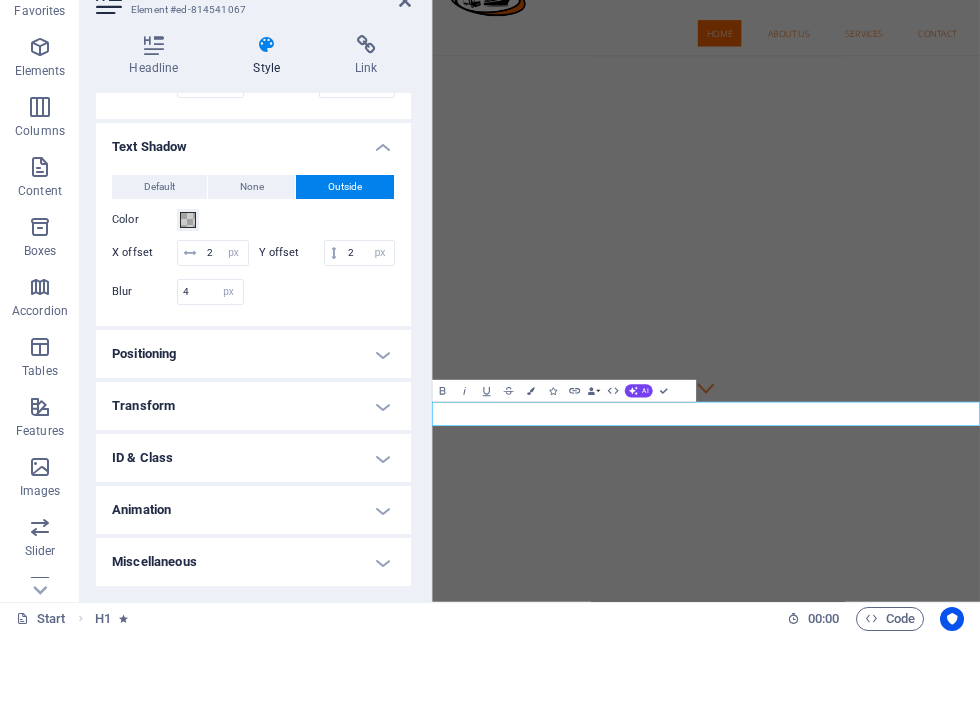 scroll, scrollTop: 461, scrollLeft: 0, axis: vertical 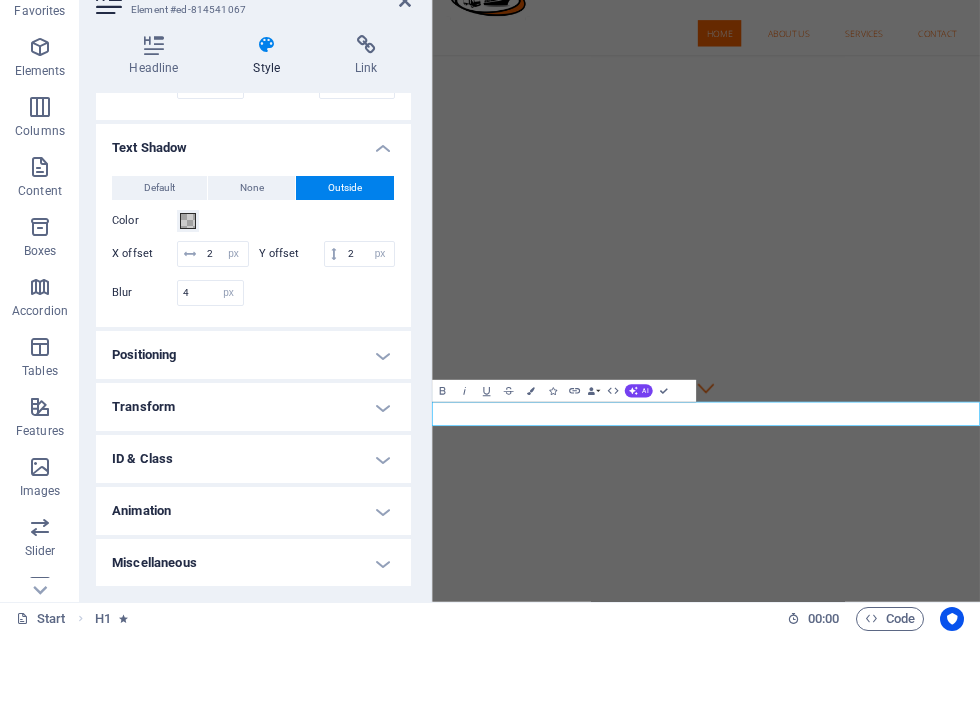 click on "Positioning" at bounding box center [253, 438] 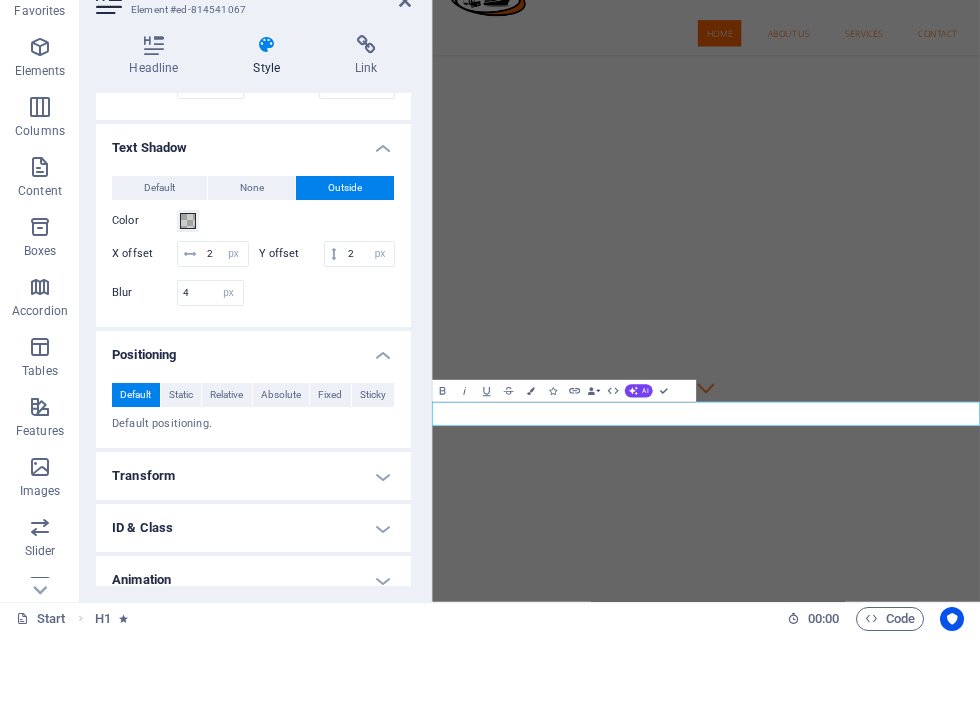 click on "Transform" at bounding box center (253, 559) 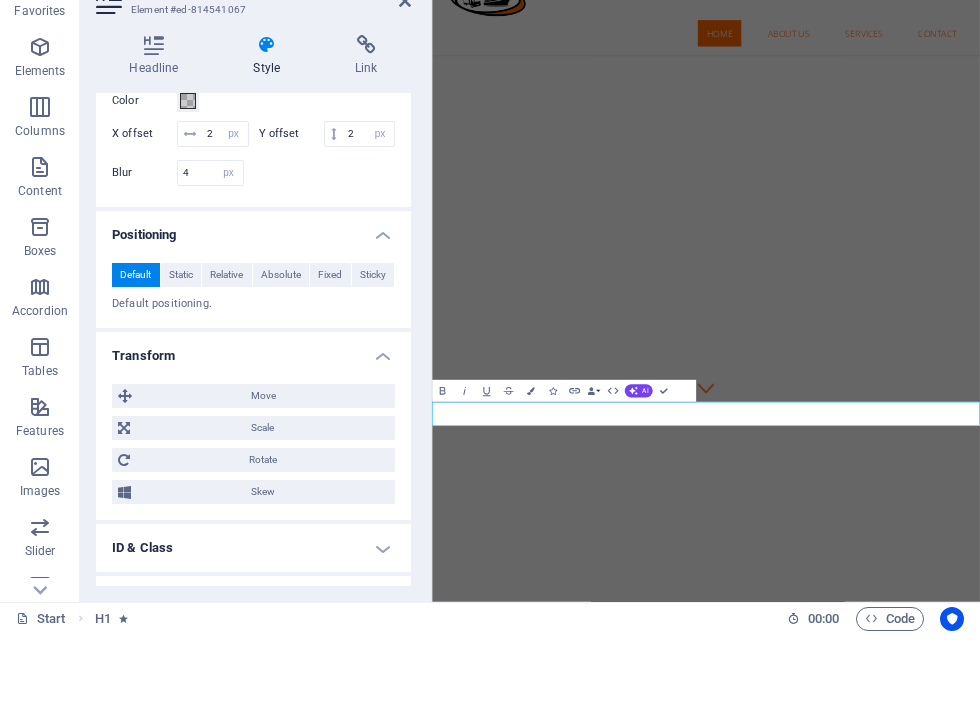 scroll, scrollTop: 599, scrollLeft: 0, axis: vertical 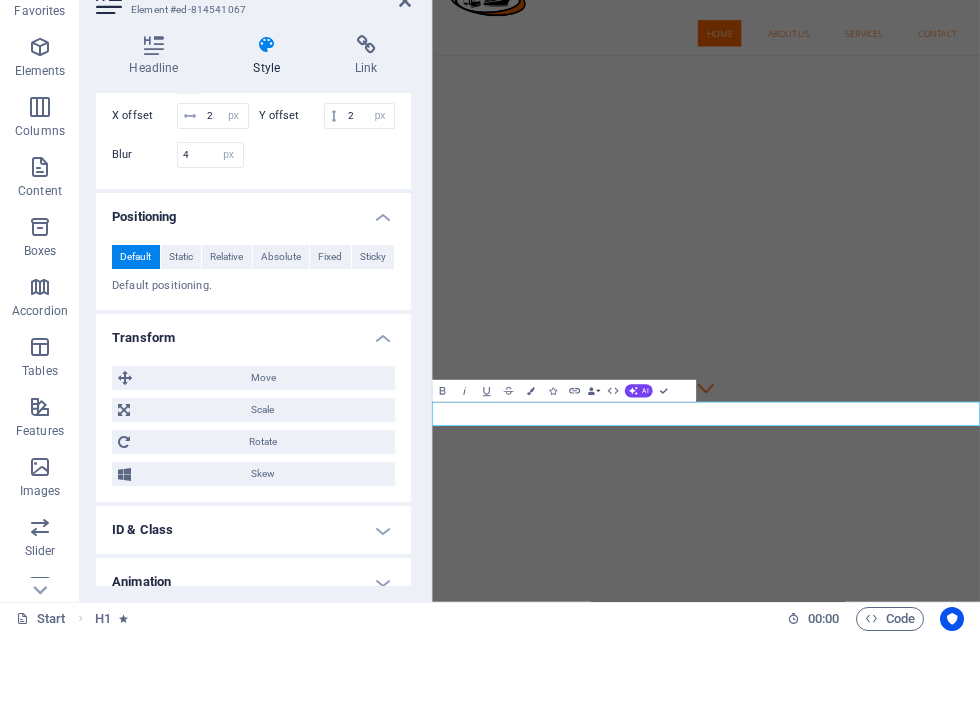 click on "Transform" at bounding box center [253, 415] 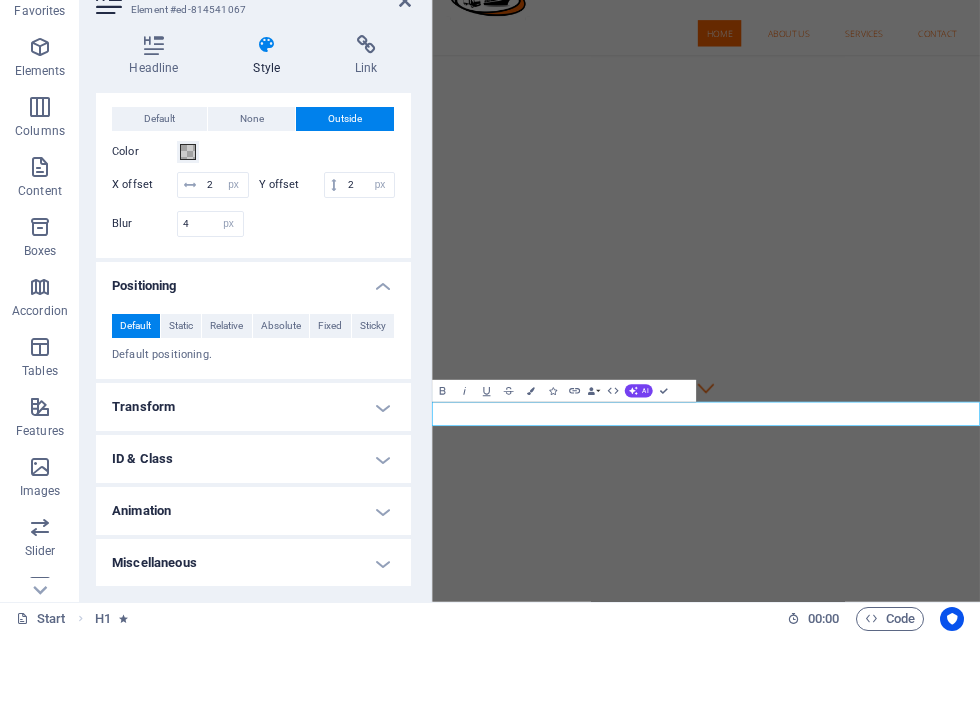 click on "Animation" at bounding box center (253, 594) 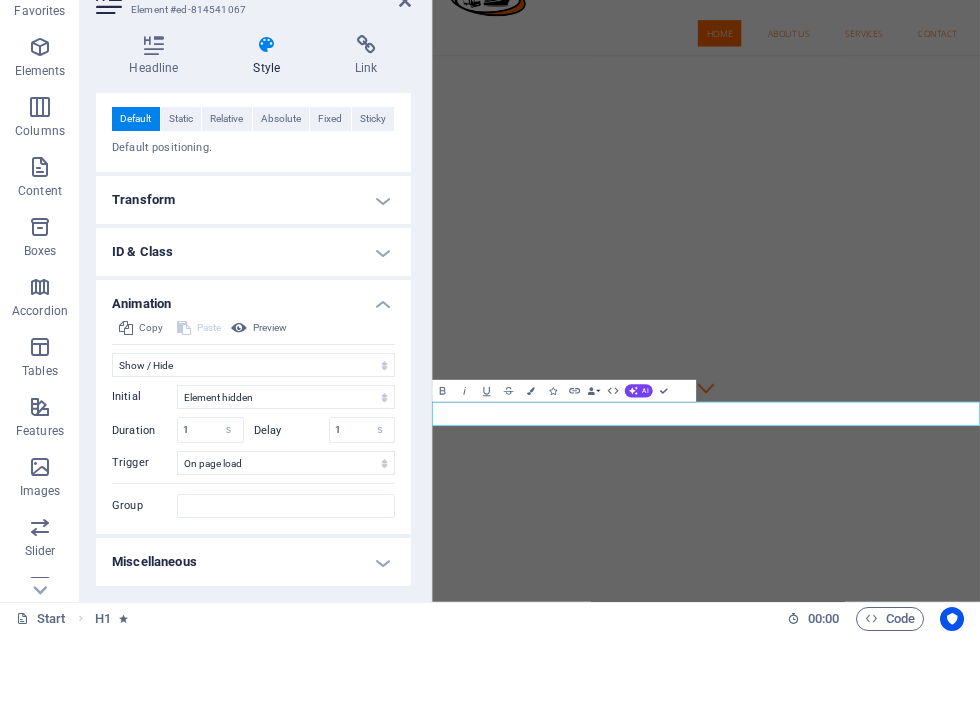 scroll, scrollTop: 736, scrollLeft: 0, axis: vertical 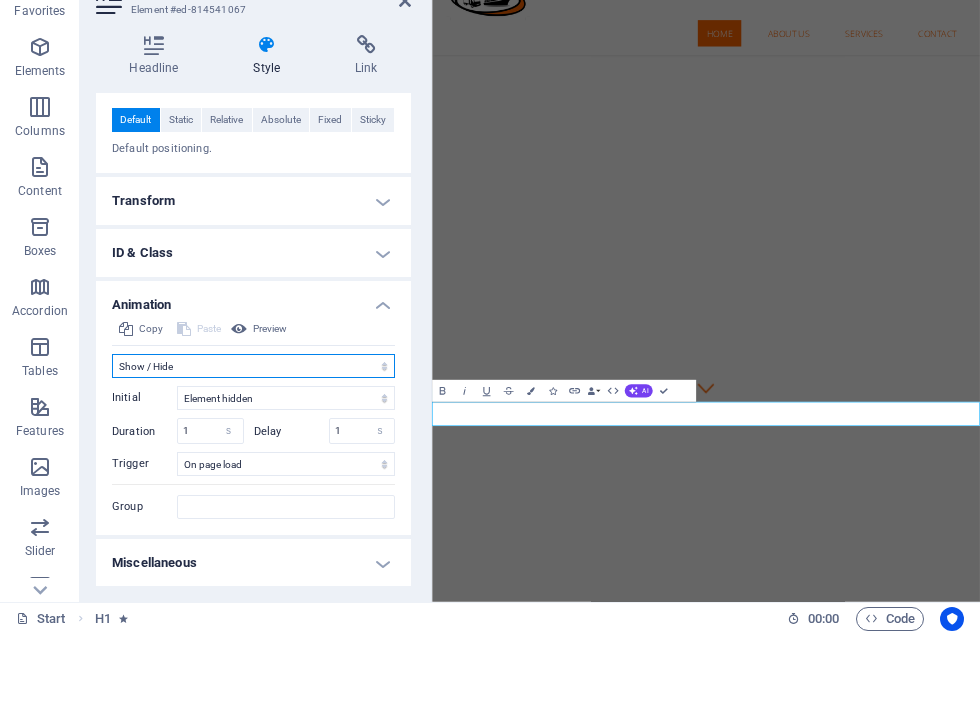 click on "Don't animate Show / Hide Slide up/down Zoom in/out Slide left to right Slide right to left Slide top to bottom Slide bottom to top Pulse Blink Open as overlay" at bounding box center (253, 449) 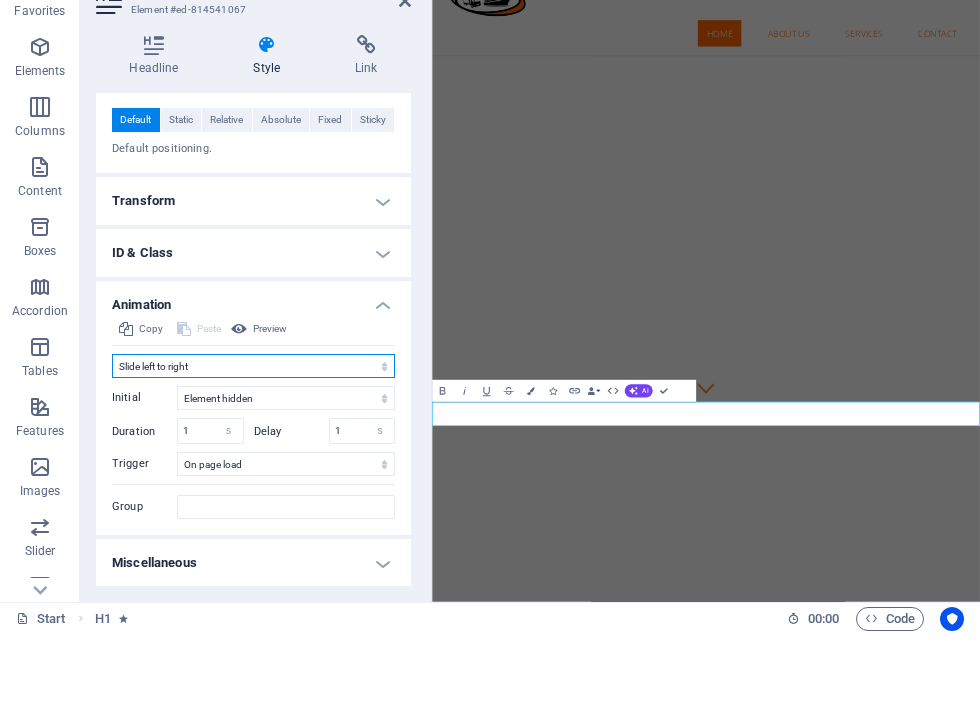 click on "Don't animate Show / Hide Slide up/down Zoom in/out Slide left to right Slide right to left Slide top to bottom Slide bottom to top Pulse Blink Open as overlay" at bounding box center (253, 449) 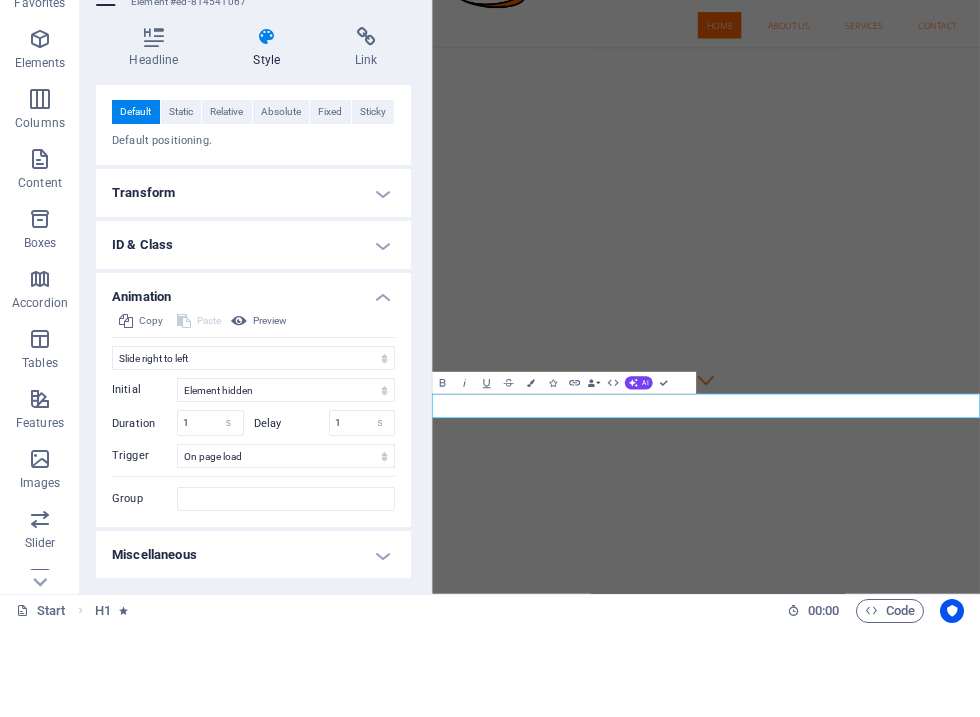 click on "Miscellaneous" at bounding box center (253, 646) 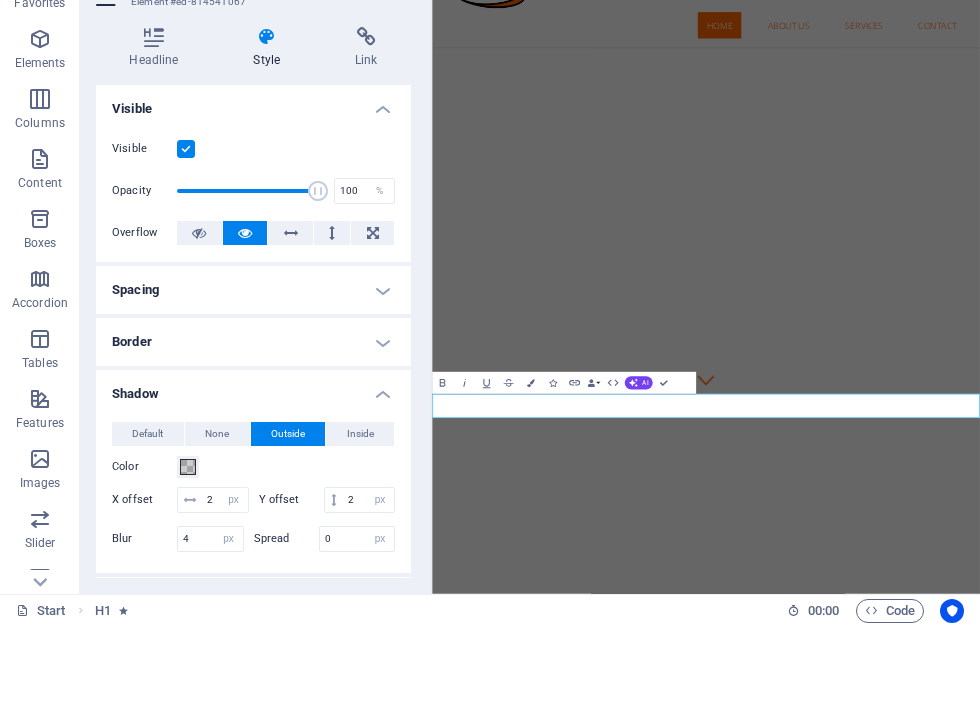scroll, scrollTop: 0, scrollLeft: 0, axis: both 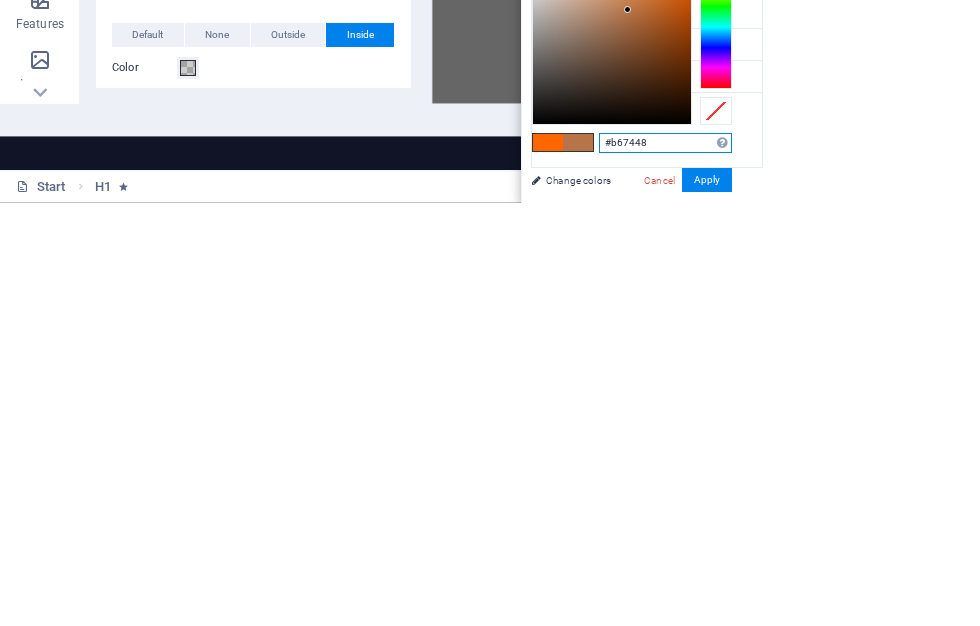 type on "#ff6600" 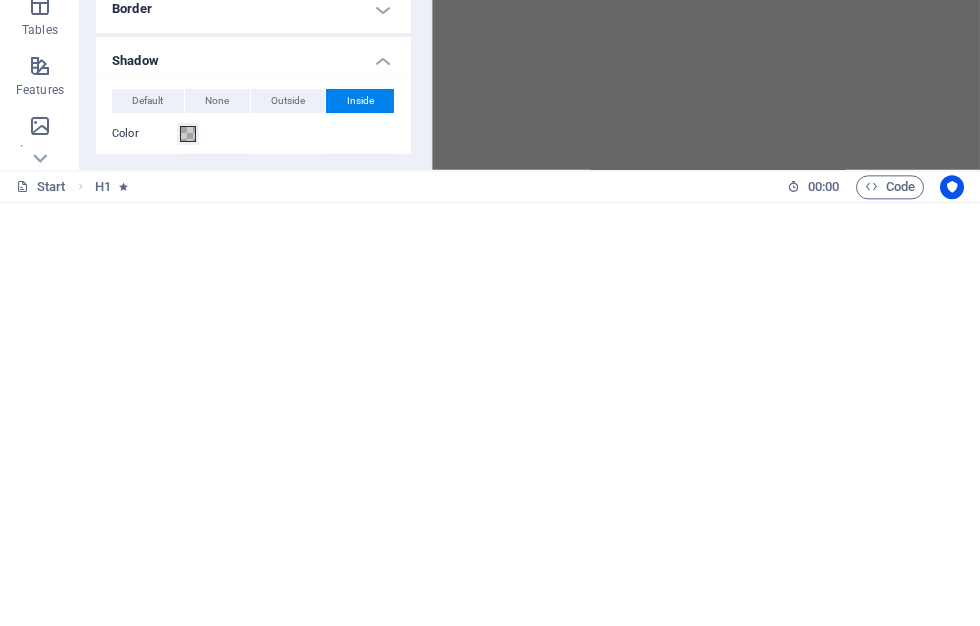 scroll, scrollTop: 0, scrollLeft: 0, axis: both 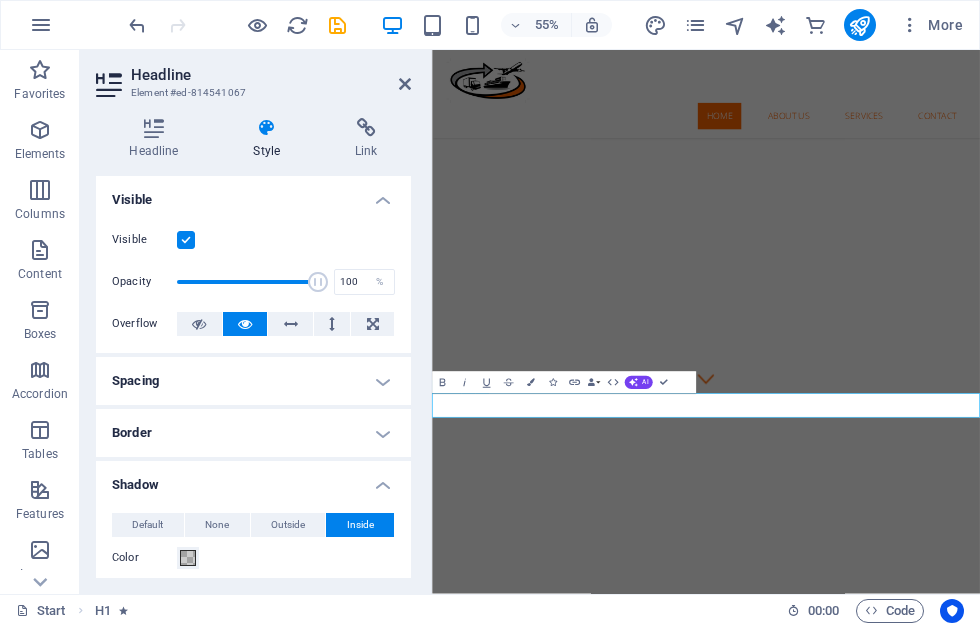 click at bounding box center [405, 84] 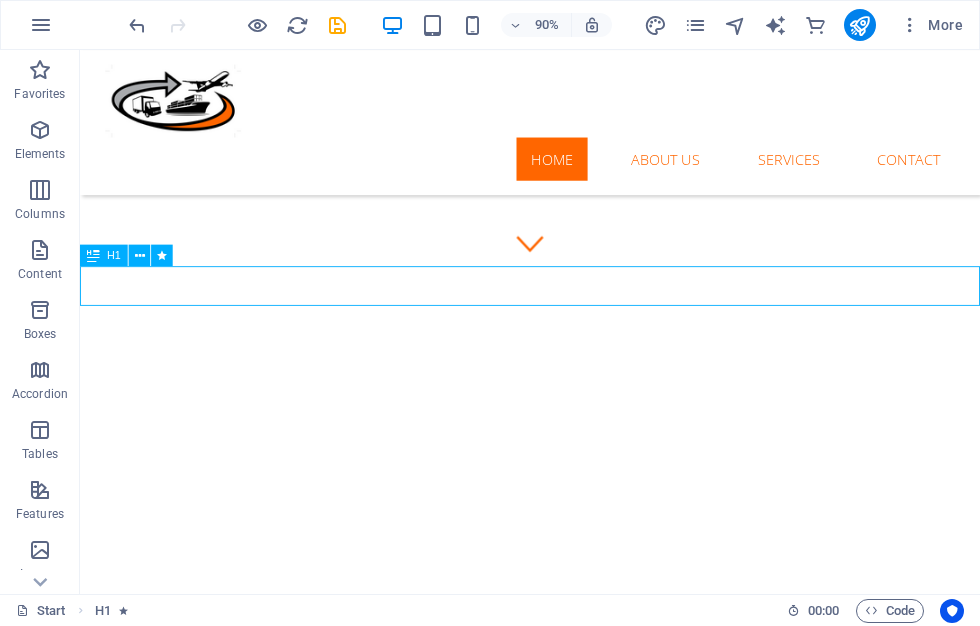 click on "DRIVEN BY EXCELLENCE POWERED BY INNOVATION" at bounding box center [580, 1067] 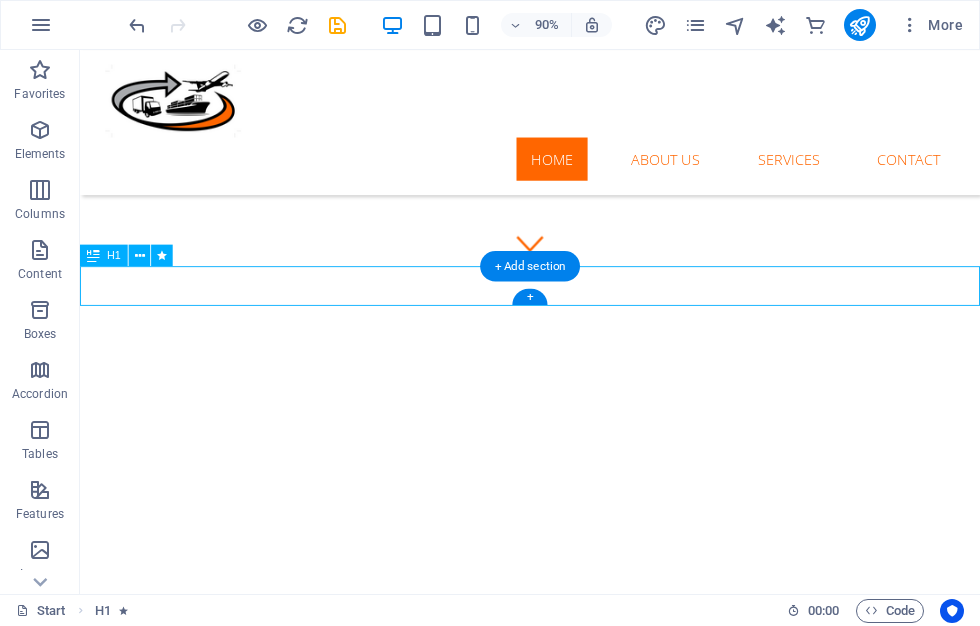 click on "DRIVEN BY EXCELLENCE POWERED BY INNOVATION" at bounding box center [580, 1067] 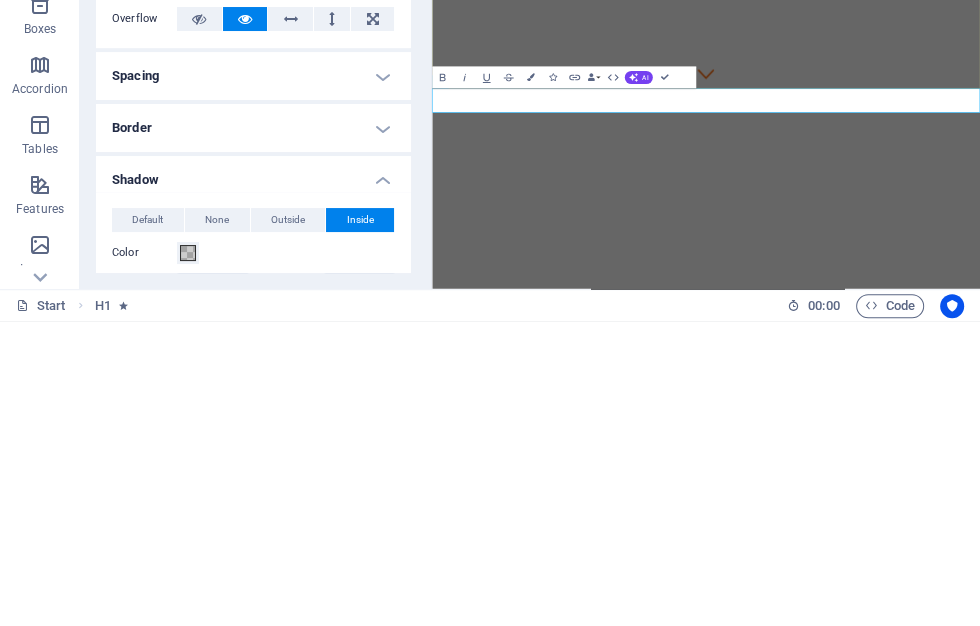 click 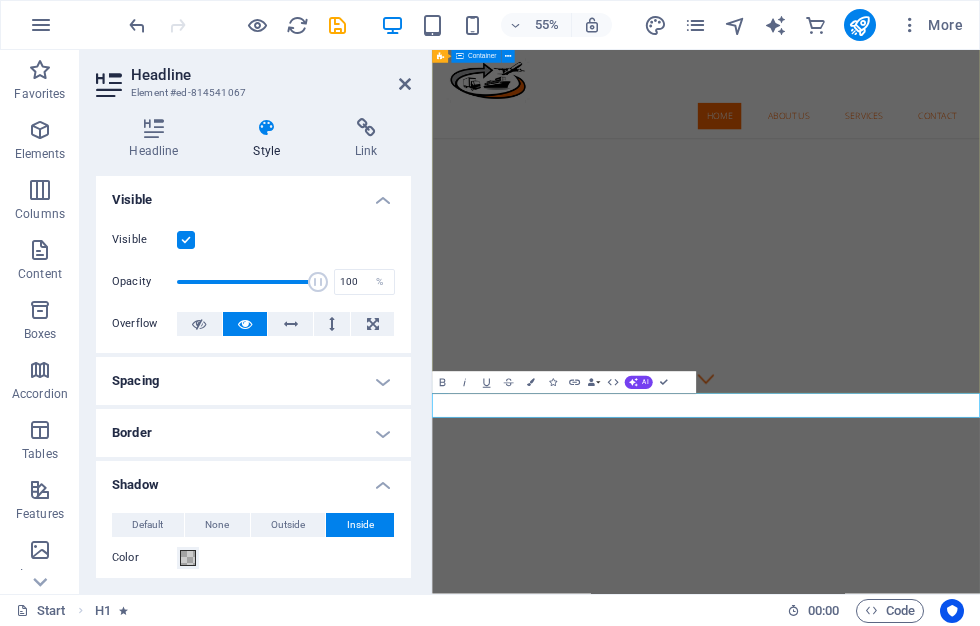 click 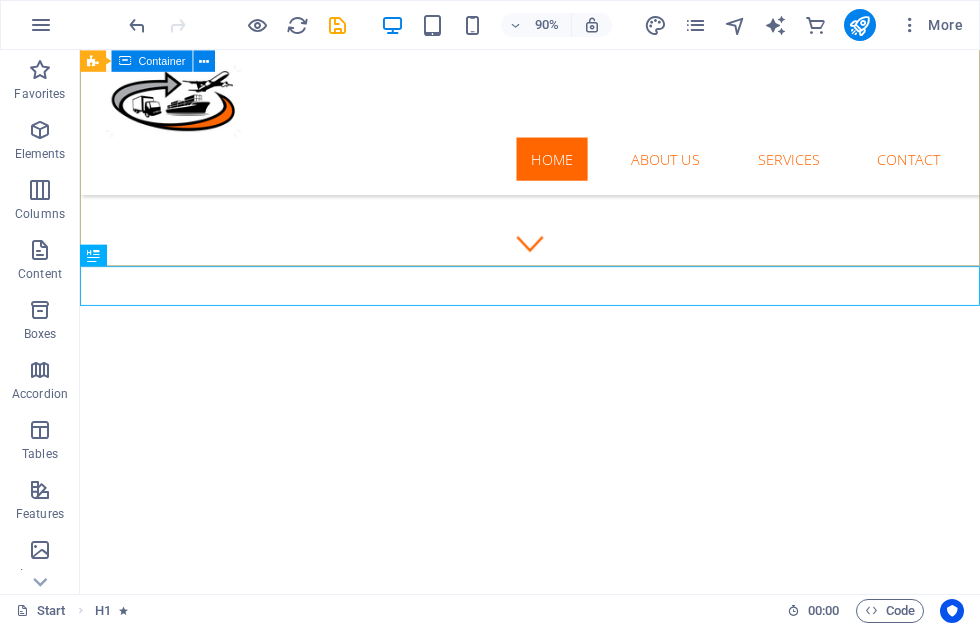 click at bounding box center (580, 523) 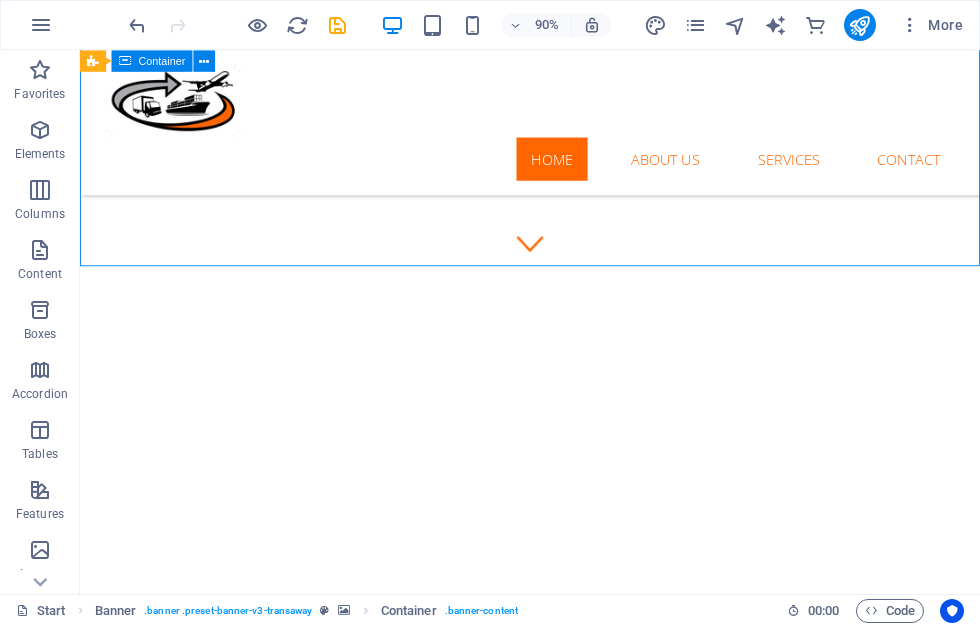 click at bounding box center [580, 523] 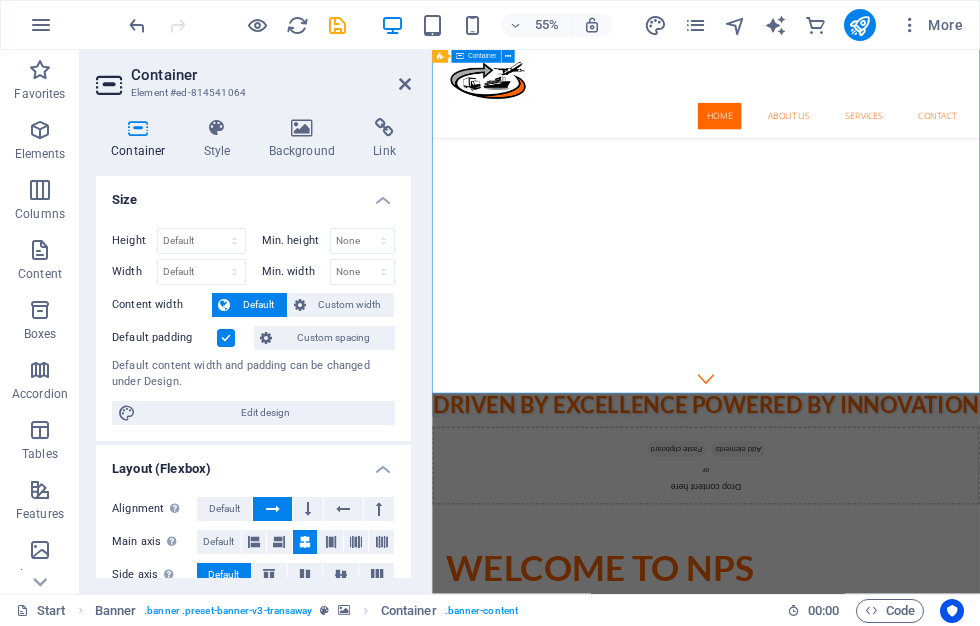 click at bounding box center (930, 523) 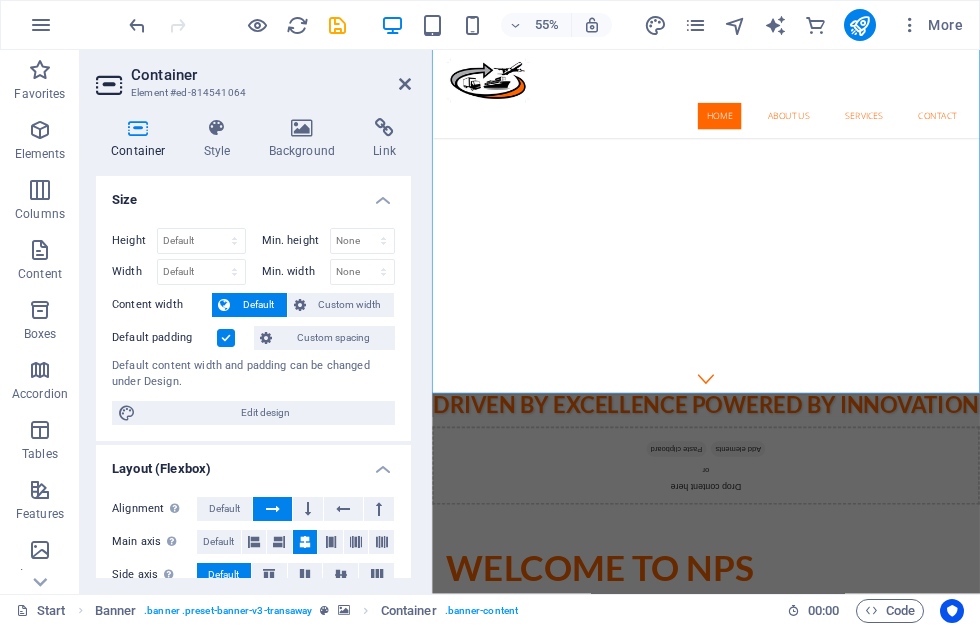 click on "Style" at bounding box center (221, 139) 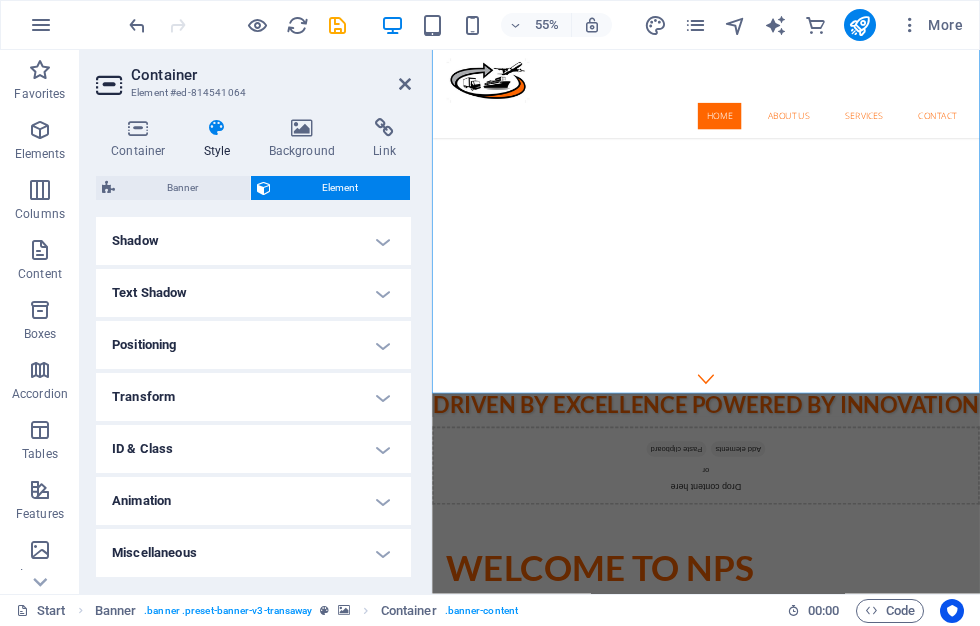 scroll, scrollTop: 497, scrollLeft: 0, axis: vertical 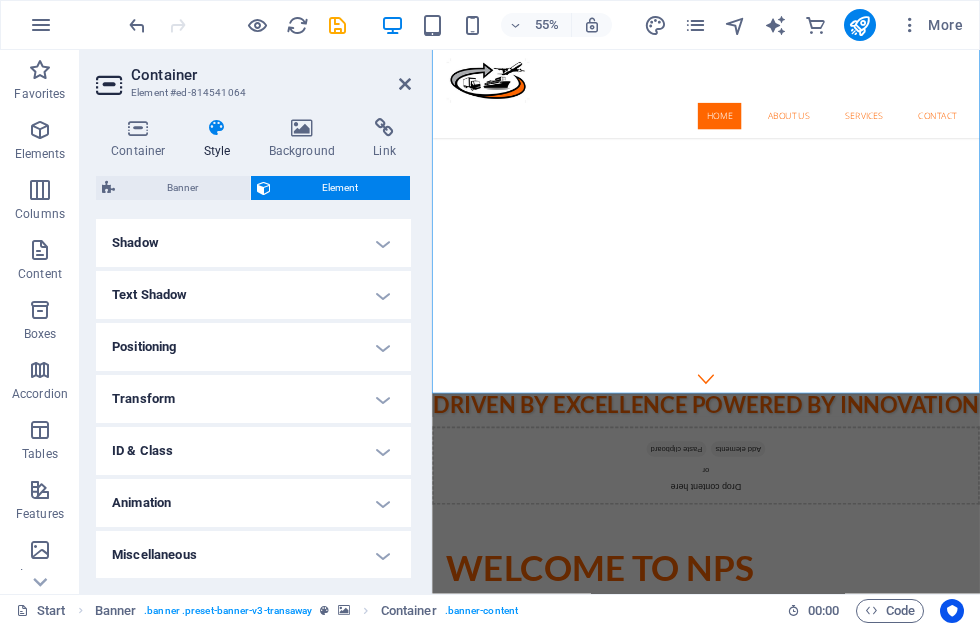 click on "Transform" at bounding box center [253, 399] 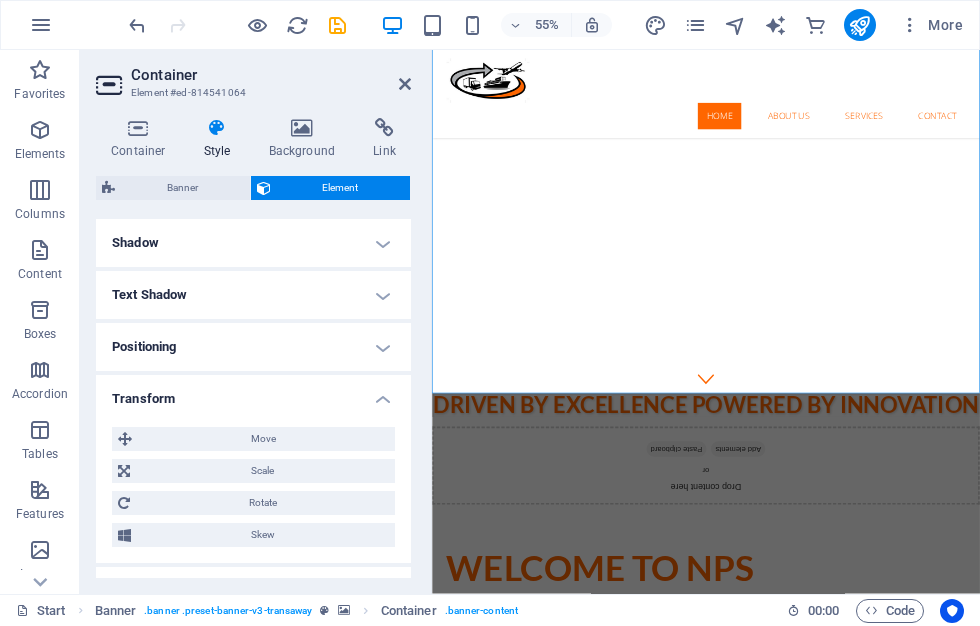 click on "Transform" at bounding box center [253, 393] 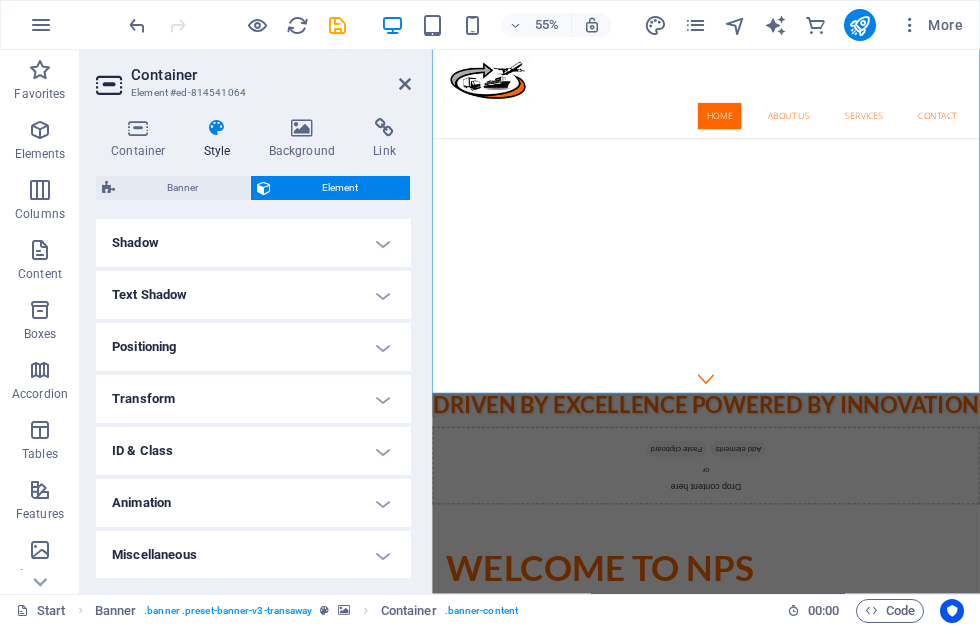 scroll, scrollTop: 497, scrollLeft: 0, axis: vertical 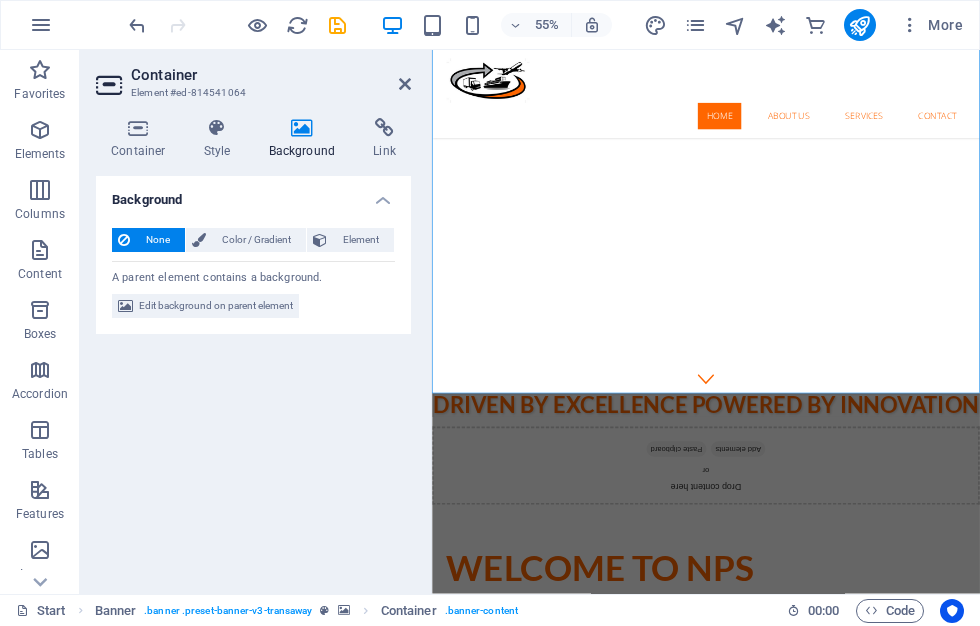 click at bounding box center [405, 84] 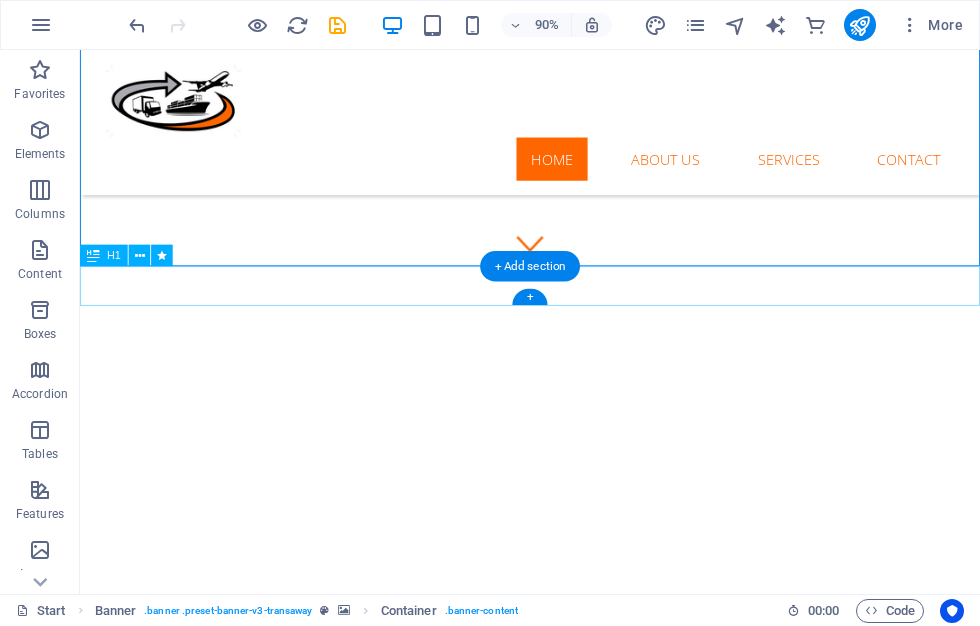 click on "DRIVEN BY EXCELLENCE POWERED BY INNOVATION" at bounding box center [580, 682] 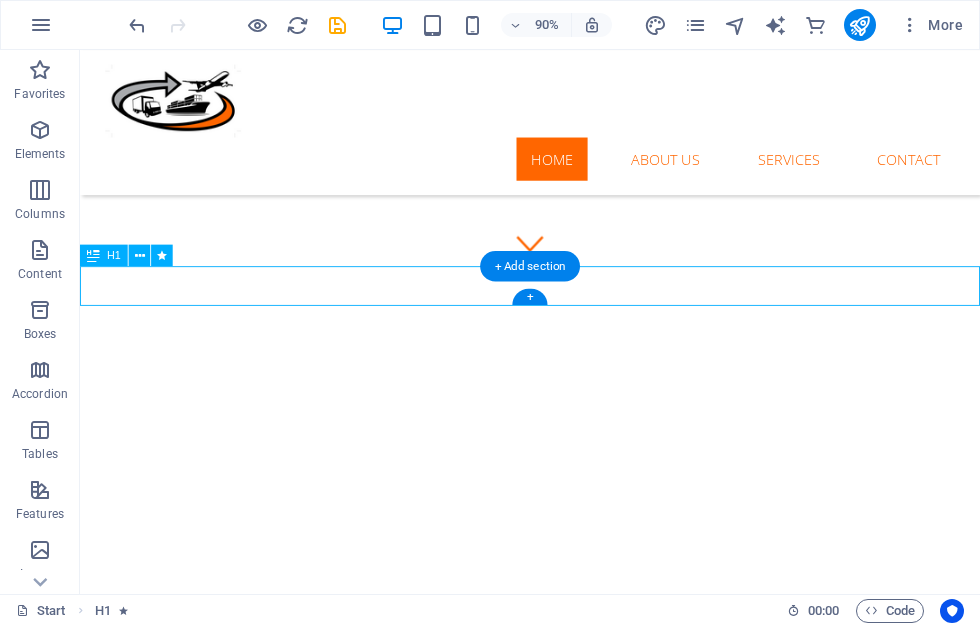 click at bounding box center [655, 25] 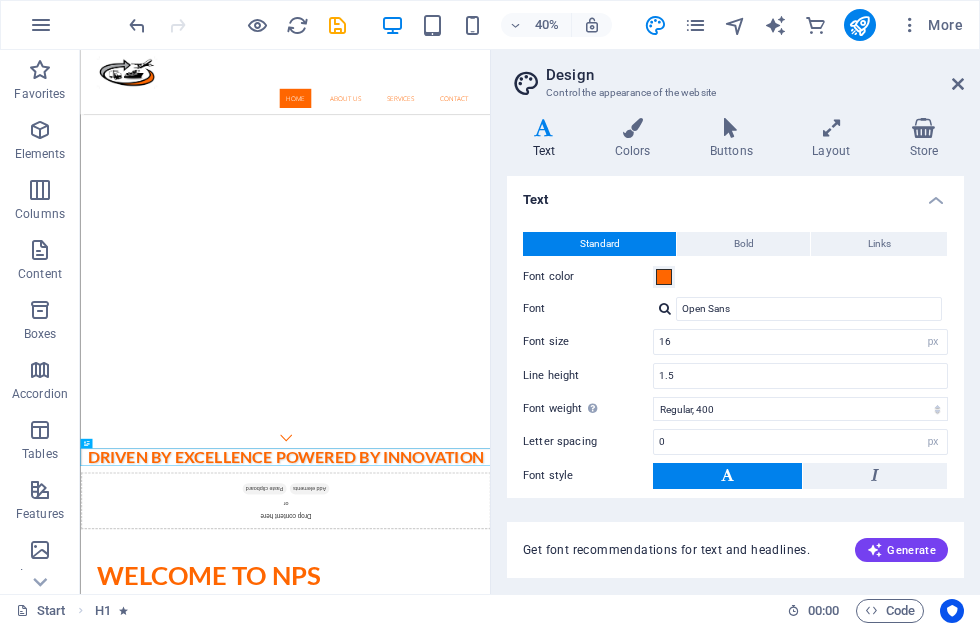 click on "Bold" at bounding box center [743, 244] 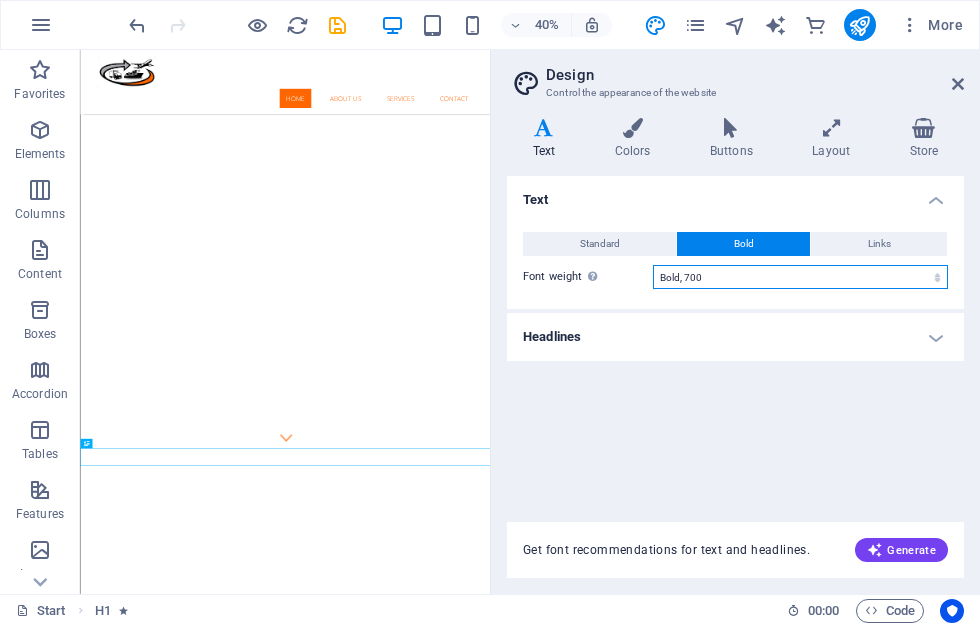 click on "Thin, 100 Extra-light, 200 Light, 300 Regular, 400 Medium, 500 Semi-bold, 600 Bold, 700 Extra-bold, 800 Black, 900" at bounding box center (800, 277) 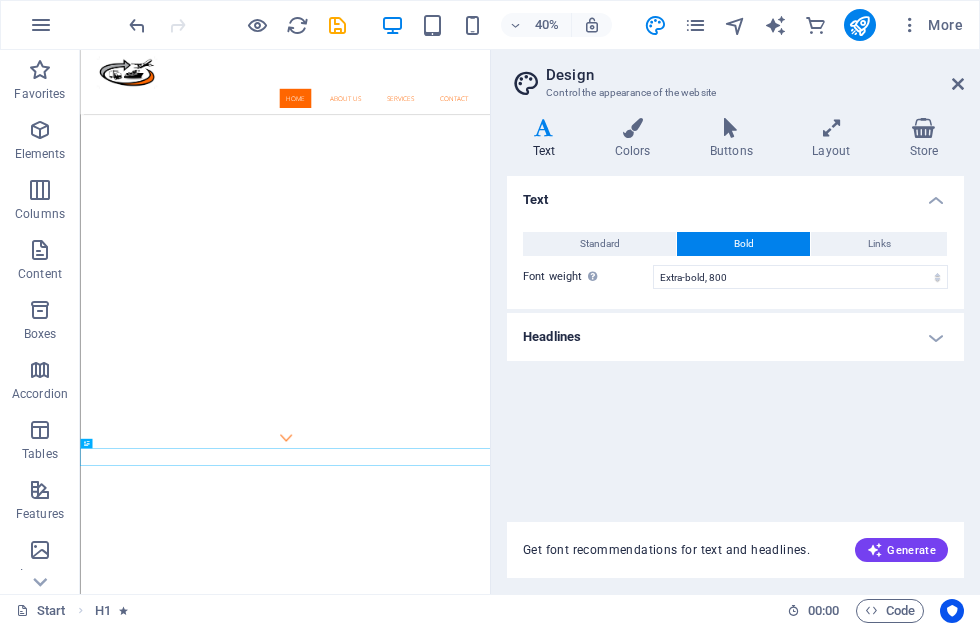 click on "Colors" at bounding box center [636, 139] 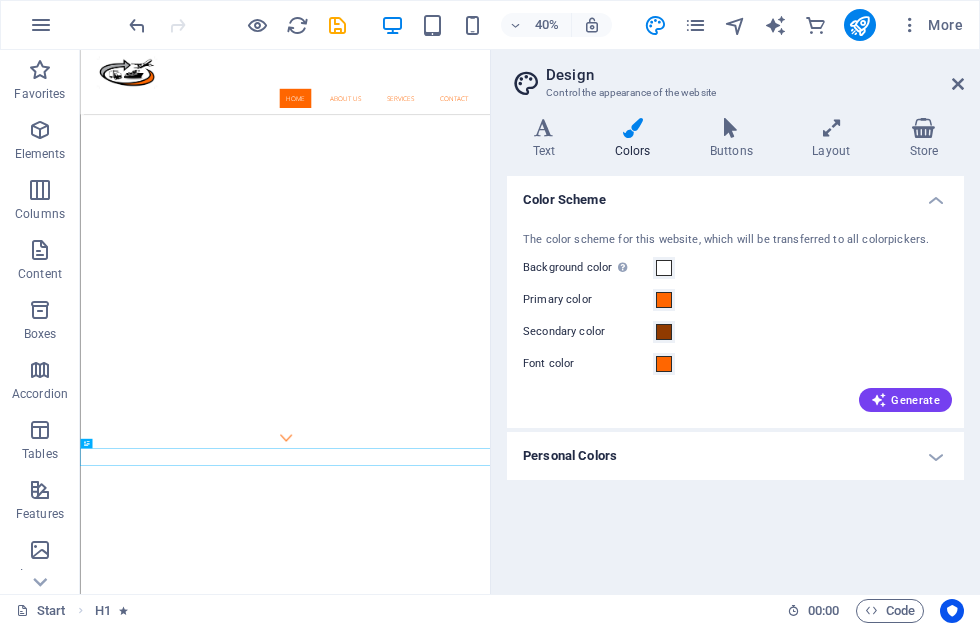 click on "Generate" at bounding box center [905, 400] 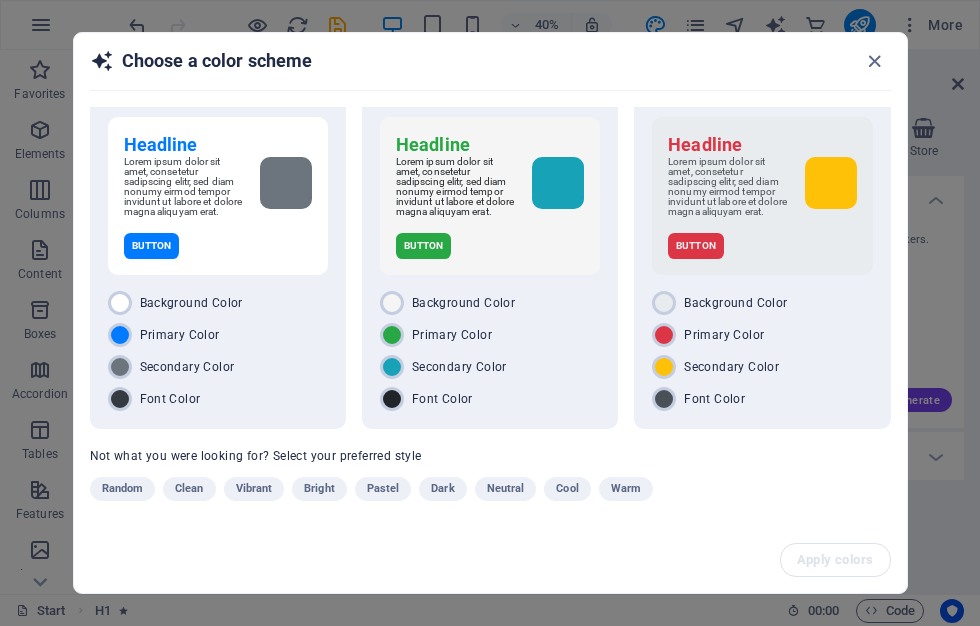 scroll, scrollTop: 36, scrollLeft: 0, axis: vertical 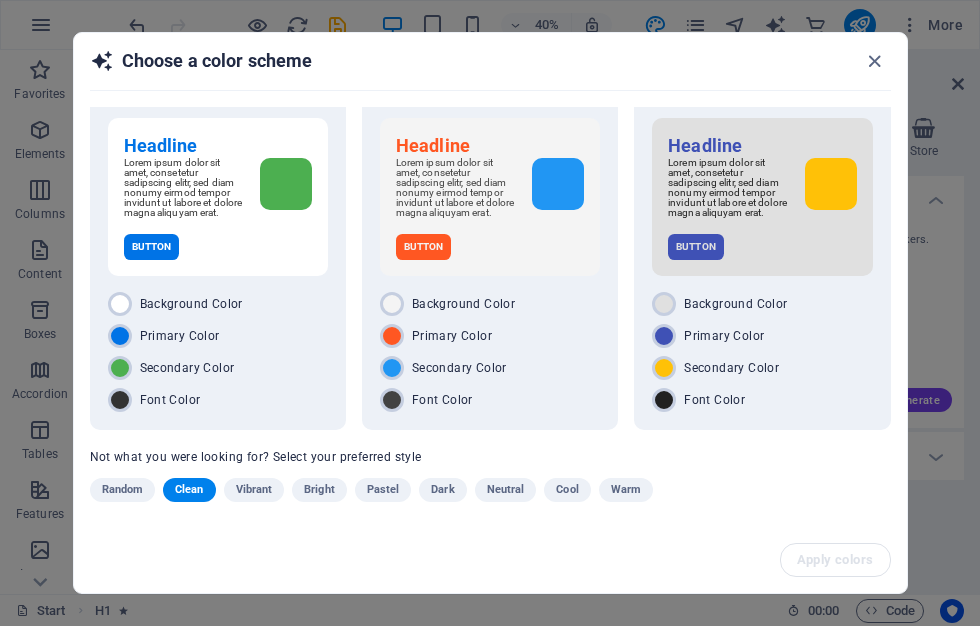 click on "Secondary Color" at bounding box center [490, 368] 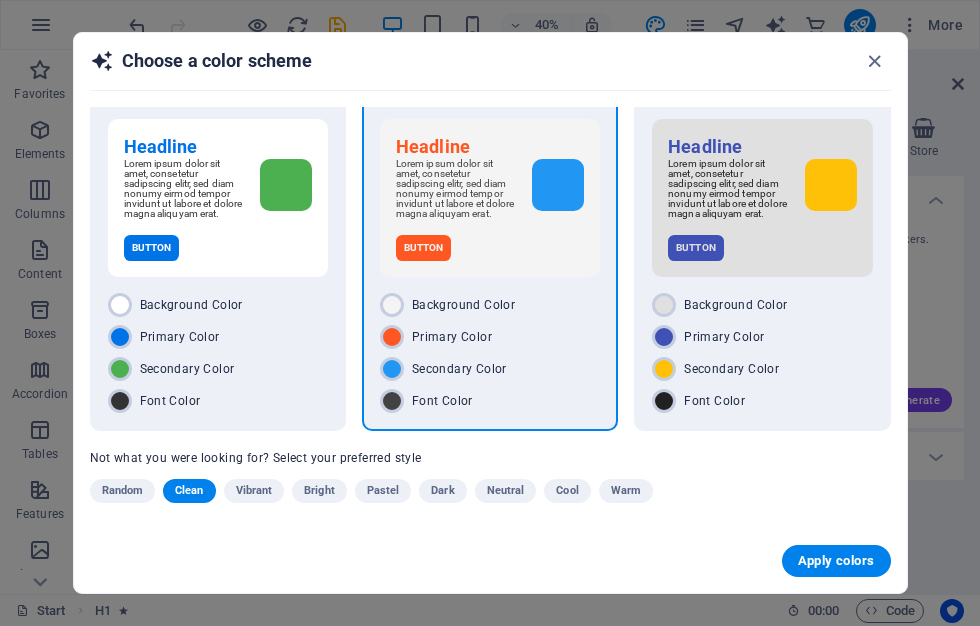 click on "Apply colors" at bounding box center (836, 561) 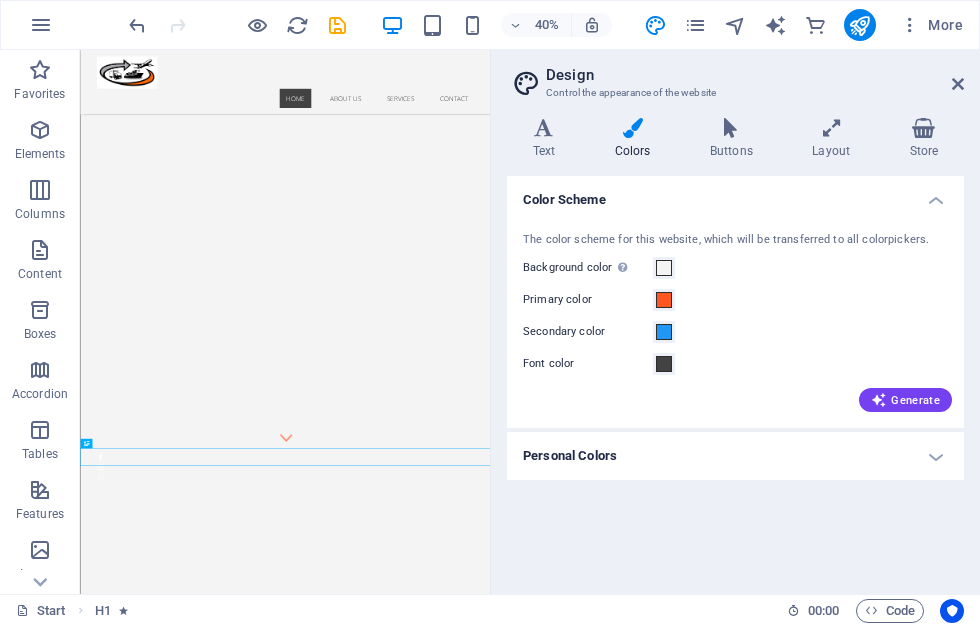 click at bounding box center (544, 128) 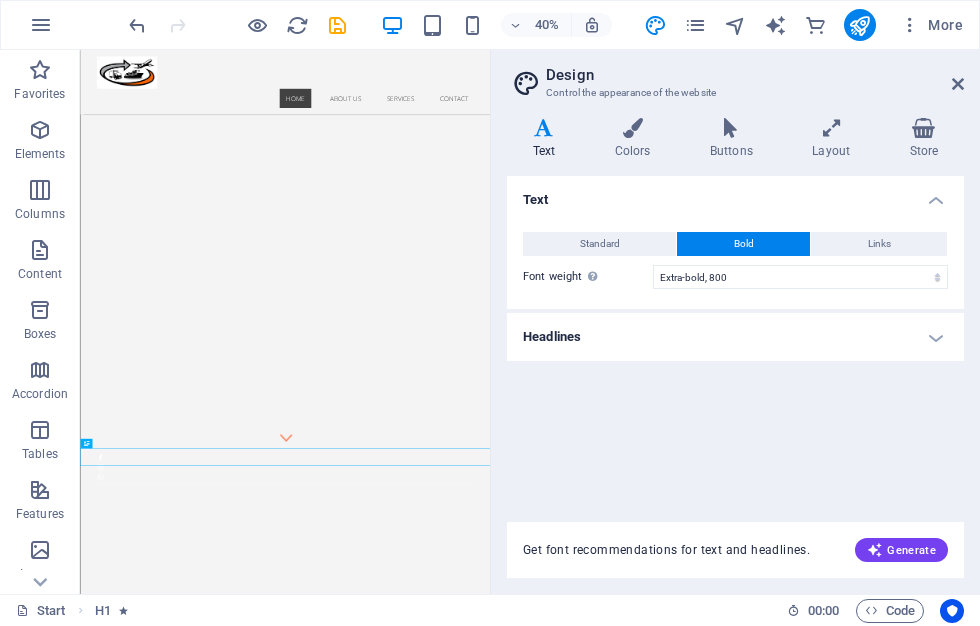 click at bounding box center (544, 128) 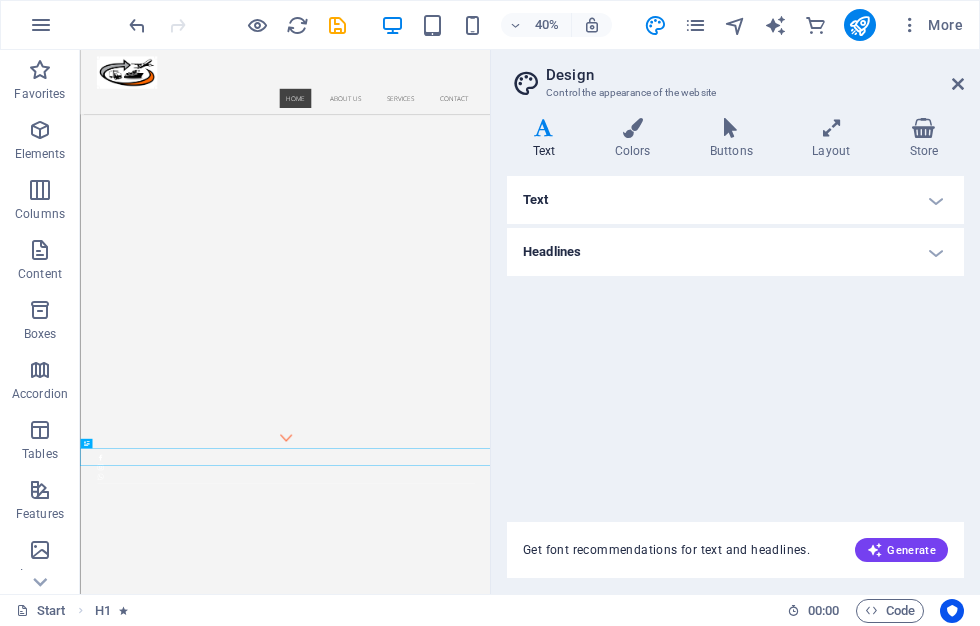 click on "Generate" at bounding box center (901, 550) 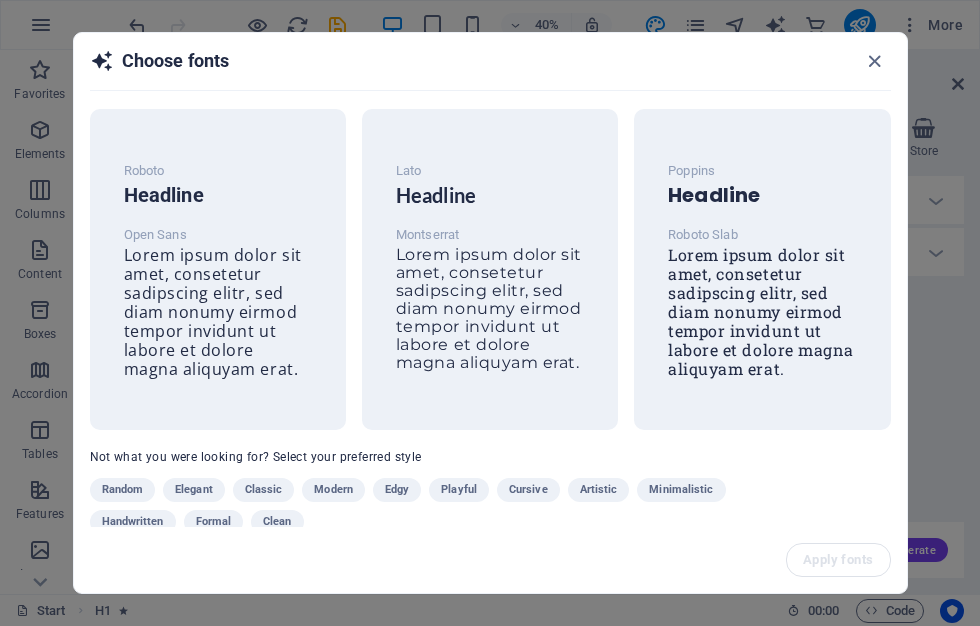 click on "Elegant" at bounding box center [194, 490] 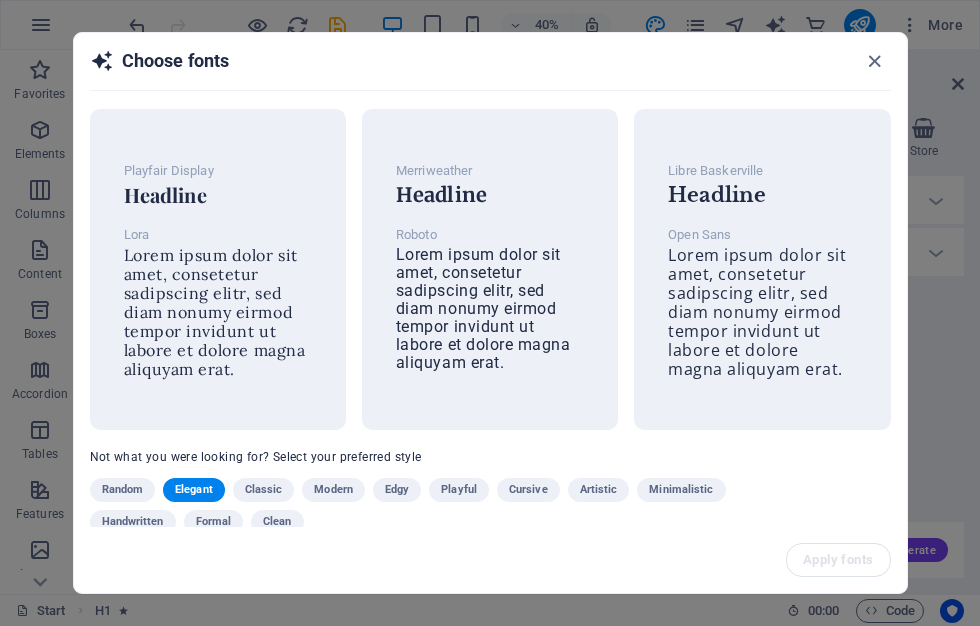 click on "Lorem ipsum dolor sit amet, consetetur sadipscing elitr, sed diam nonumy eirmod tempor invidunt ut labore et dolore magna aliquyam erat." at bounding box center [483, 308] 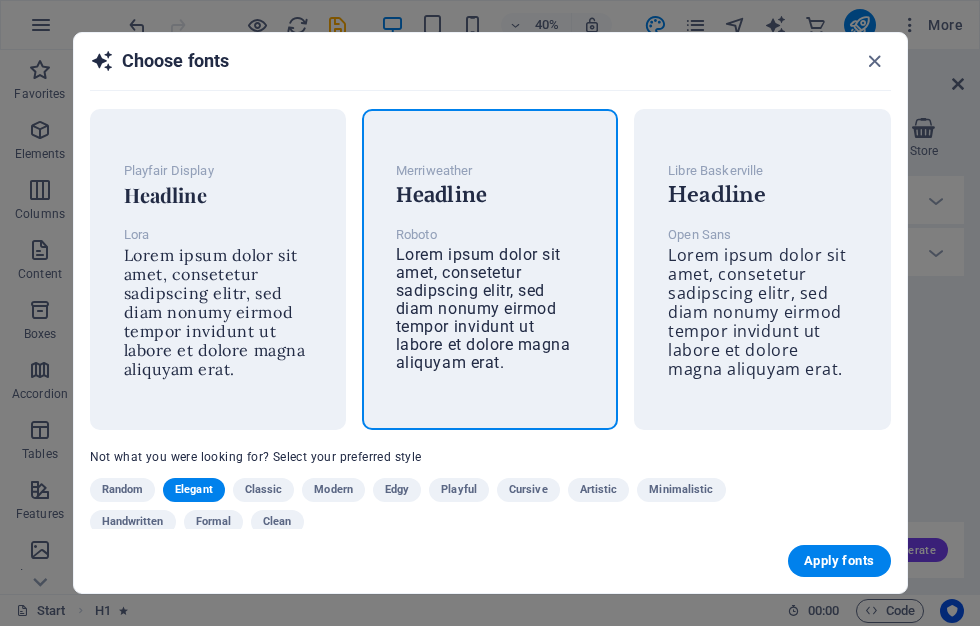 click on "Apply fonts" at bounding box center [839, 561] 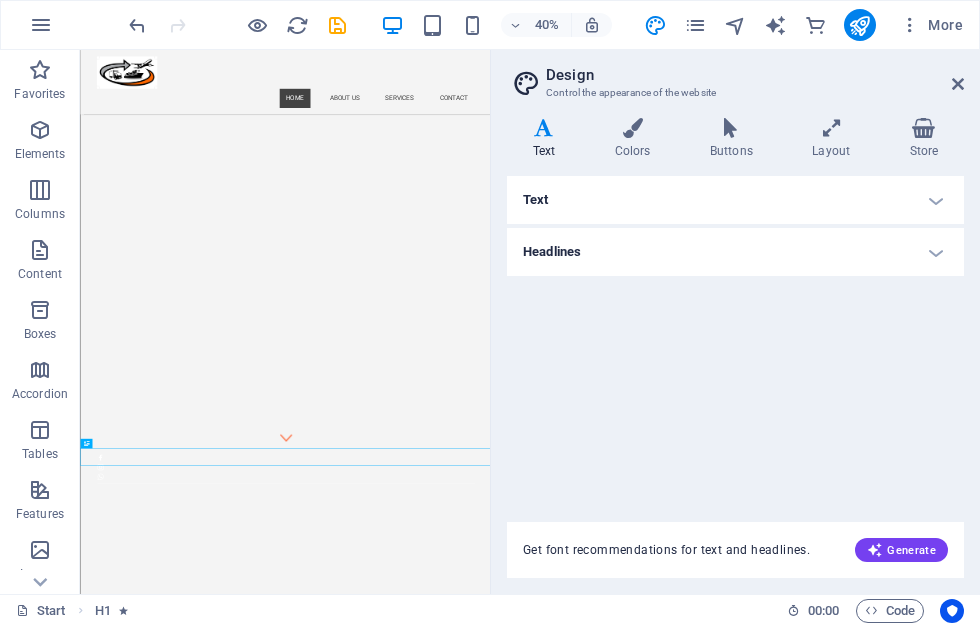 click on "Design Control the appearance of the website Variants  Text  Colors  Buttons  Layout  Store Text Standard Bold Links Font color Font Roboto Font size 16 rem px Line height 1.6 Font weight To display the font weight correctly, it may need to be enabled.  Manage Fonts Thin, 100 Extra-light, 200 Light, 300 Regular, 400 Medium, 500 Semi-bold, 600 Bold, 700 Extra-bold, 800 Black, 900 Letter spacing 0 rem px Font style Text transform Tt TT tt Text align Font weight To display the font weight correctly, it may need to be enabled.  Manage Fonts Thin, 100 Extra-light, 200 Light, 300 Regular, 400 Medium, 500 Semi-bold, 600 Bold, 700 Extra-bold, 800 Black, 900 Default Hover / Active Font color Font color Decoration Decoration Transition duration 0.3 s Transition function Ease Ease In Ease Out Ease In/Ease Out Linear Headlines All H1 / Textlogo H2 H3 H4 H5 H6 Font color Font Merriweather Line height 1.1 Font weight To display the font weight correctly, it may need to be enabled.  Manage Fonts Thin, 100 Extra-light, 200 0" at bounding box center (735, 322) 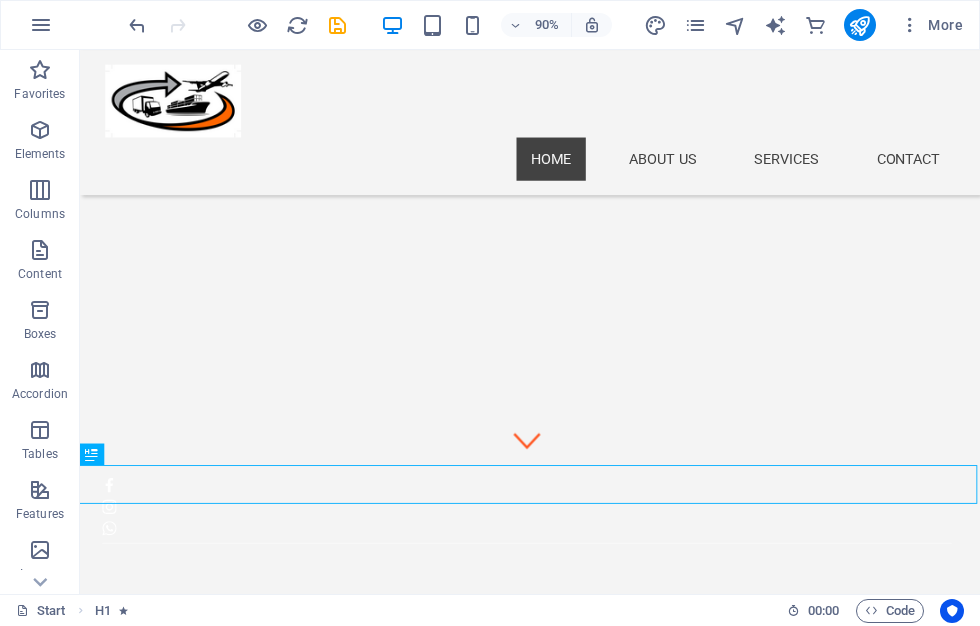 scroll, scrollTop: 141, scrollLeft: 3, axis: both 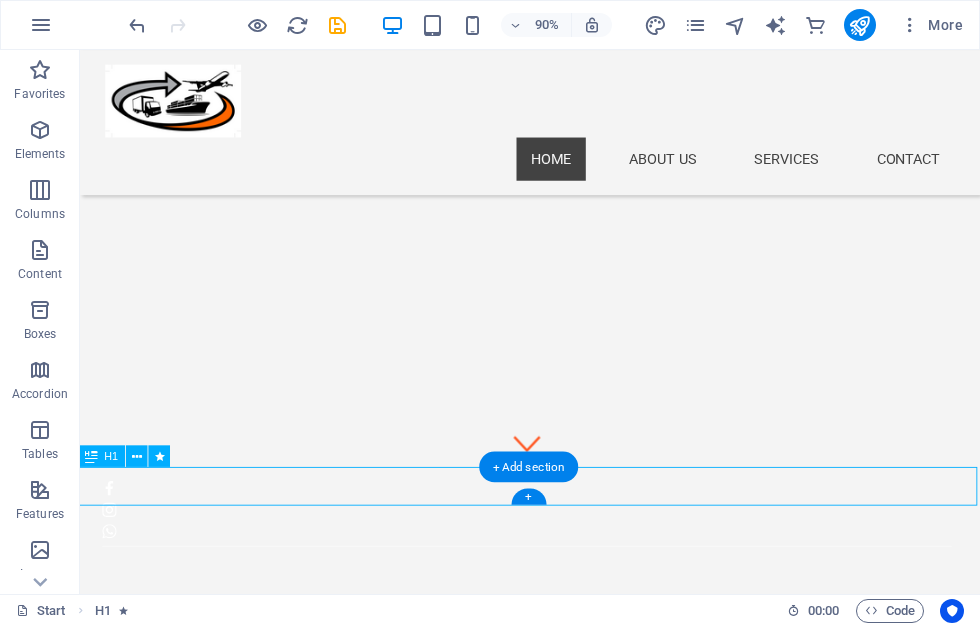 click on "DRIVEN BY EXCELLENCE POWERED BY INNOVATION" at bounding box center [577, 904] 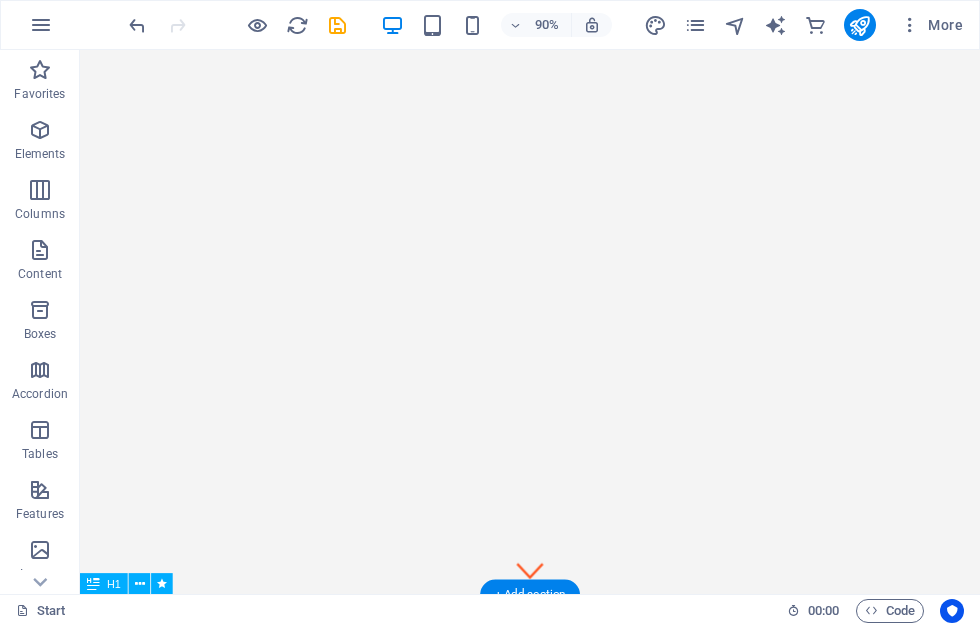 scroll, scrollTop: 0, scrollLeft: 0, axis: both 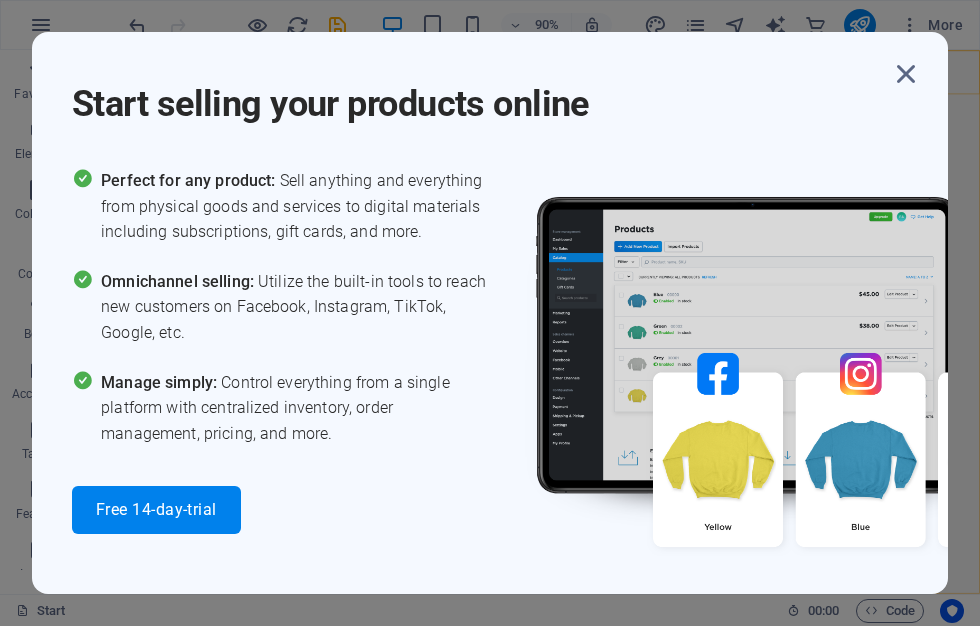 click at bounding box center [906, 74] 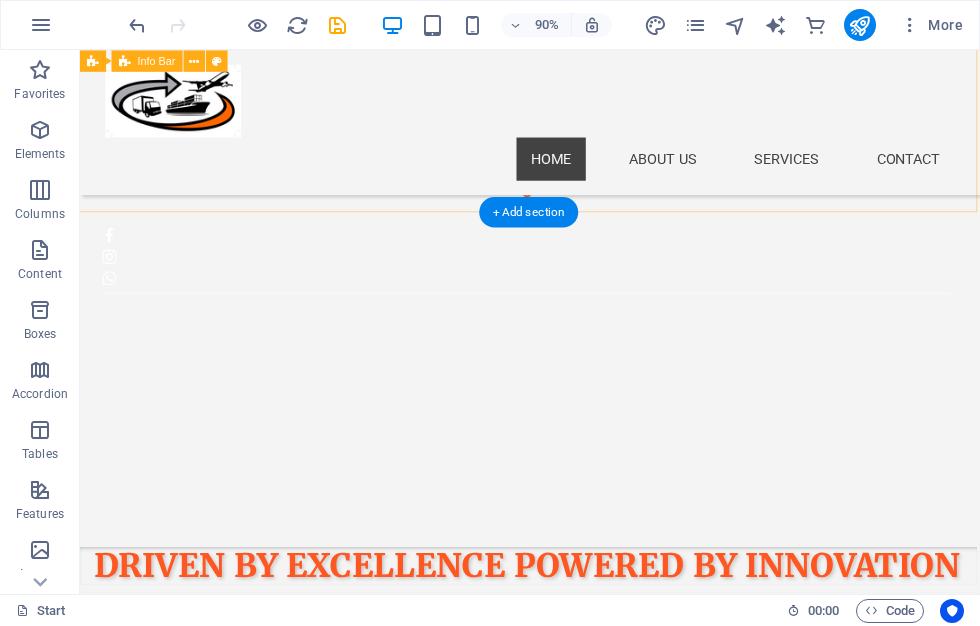 scroll, scrollTop: 424, scrollLeft: 3, axis: both 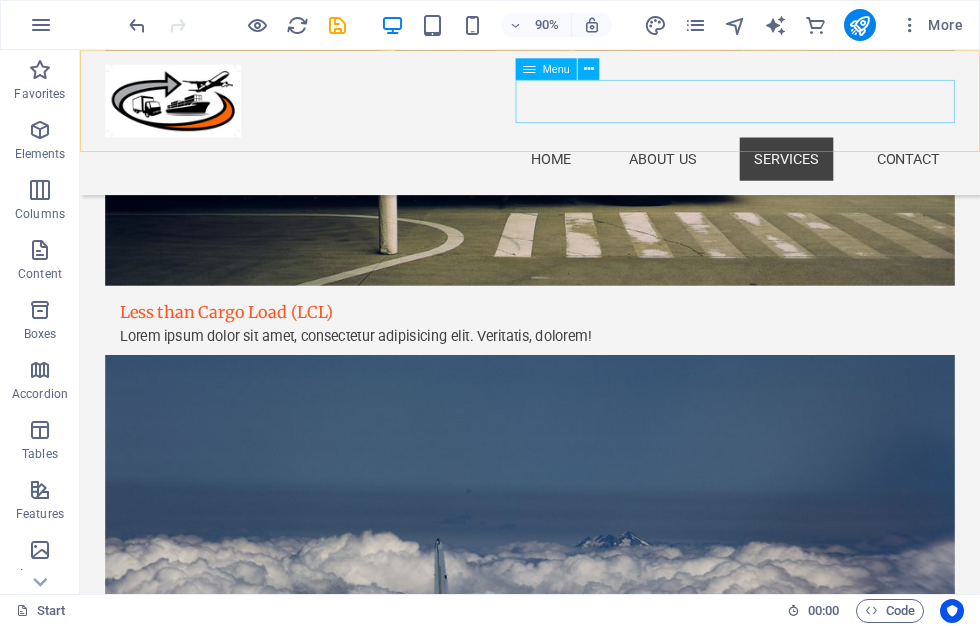 click on "Home About us Services Contact" at bounding box center (580, 171) 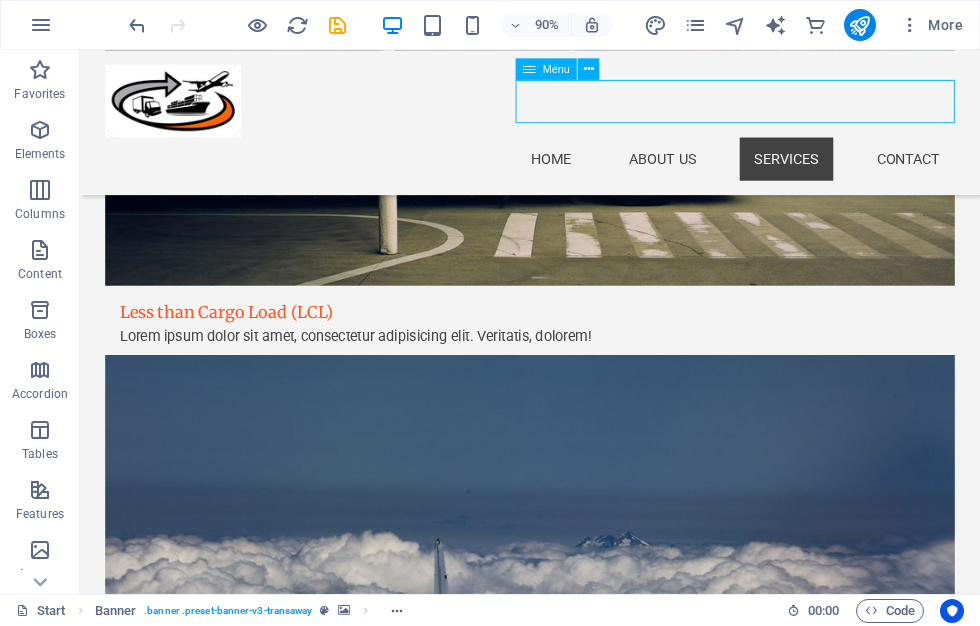 click on "Home About us Services Contact" at bounding box center (580, 171) 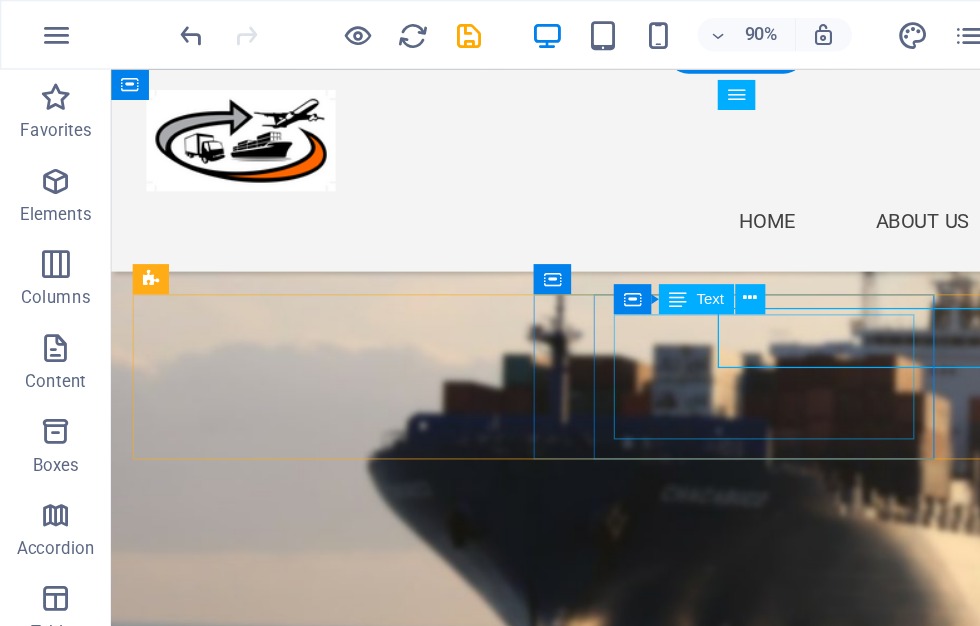 click on "Ops@[EMAIL]" at bounding box center [168, 4733] 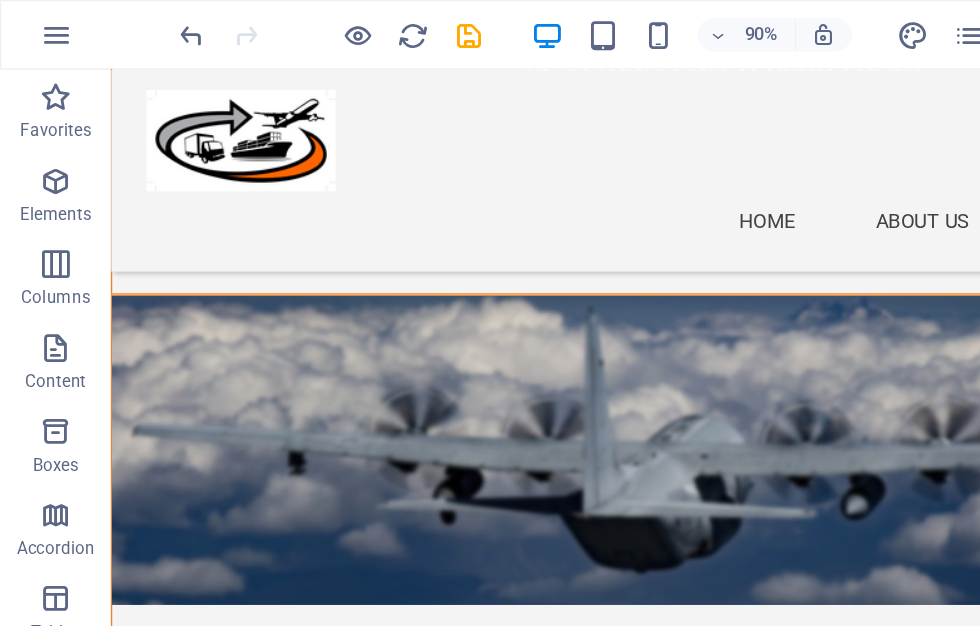 scroll, scrollTop: 6338, scrollLeft: -1, axis: both 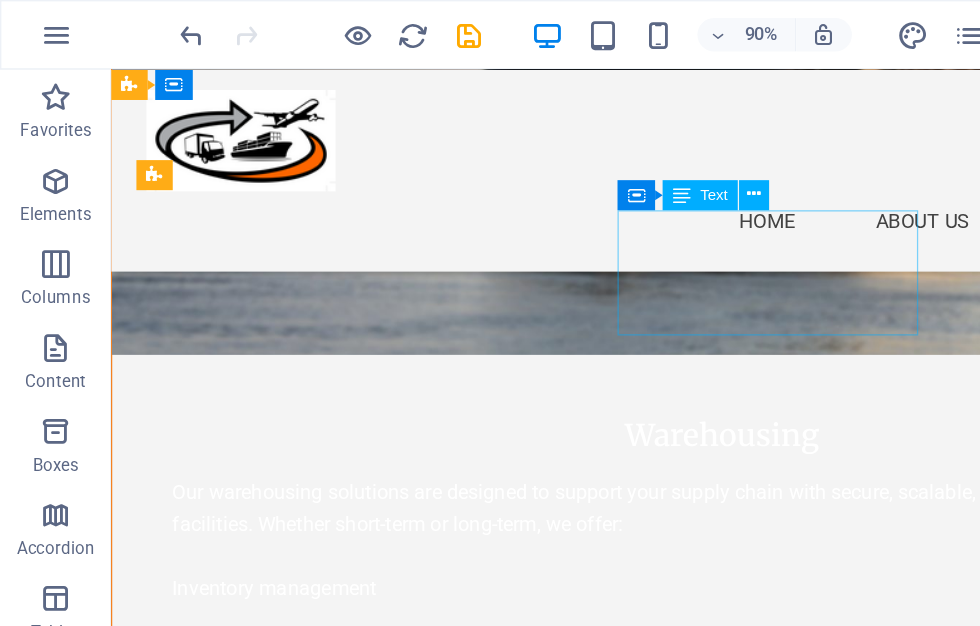 click on "Ops@[EMAIL]" at bounding box center (171, 4650) 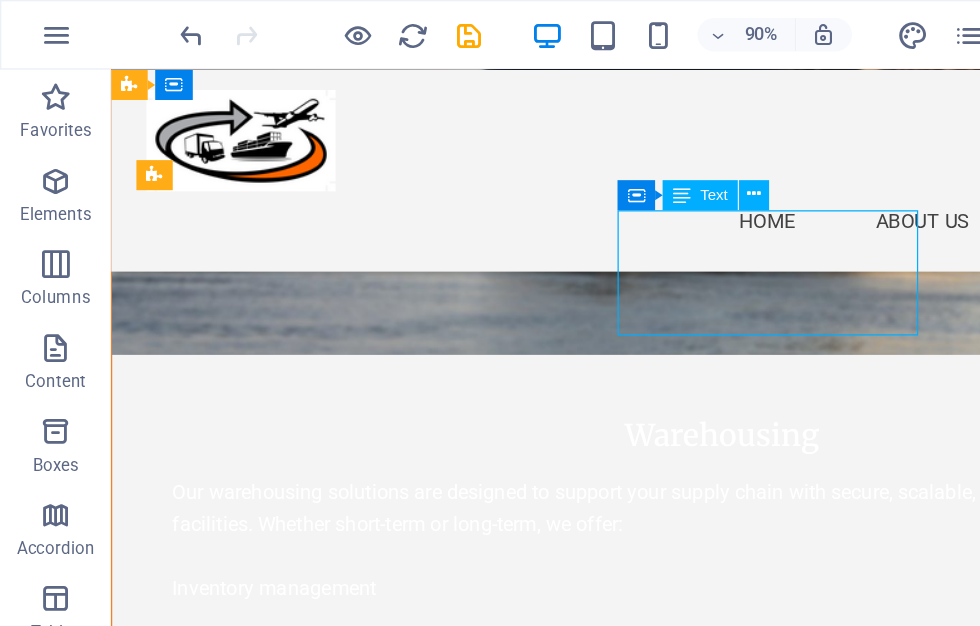 click on "Ops@[EMAIL]" at bounding box center [171, 4675] 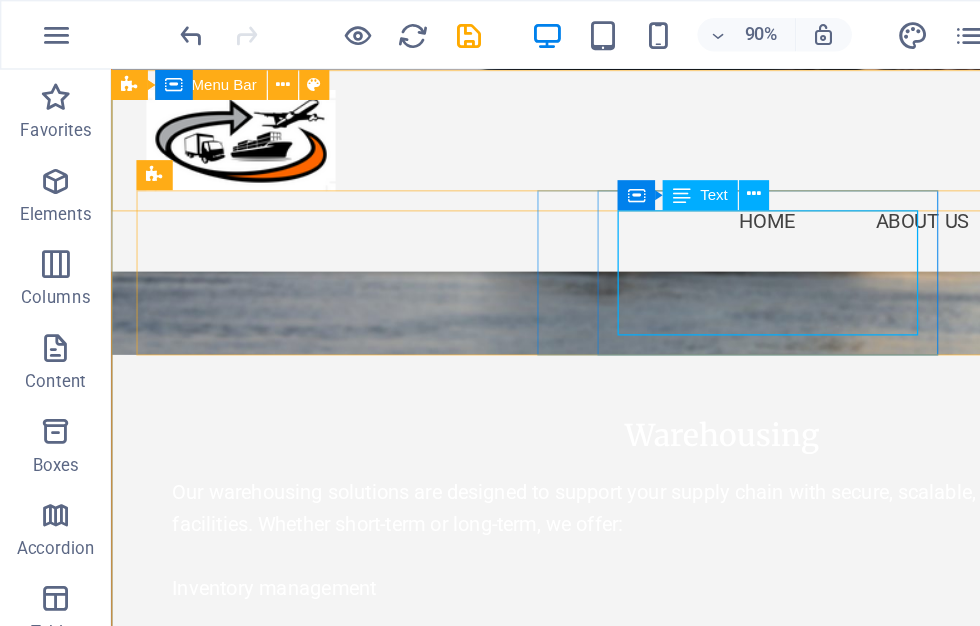 click at bounding box center [542, 139] 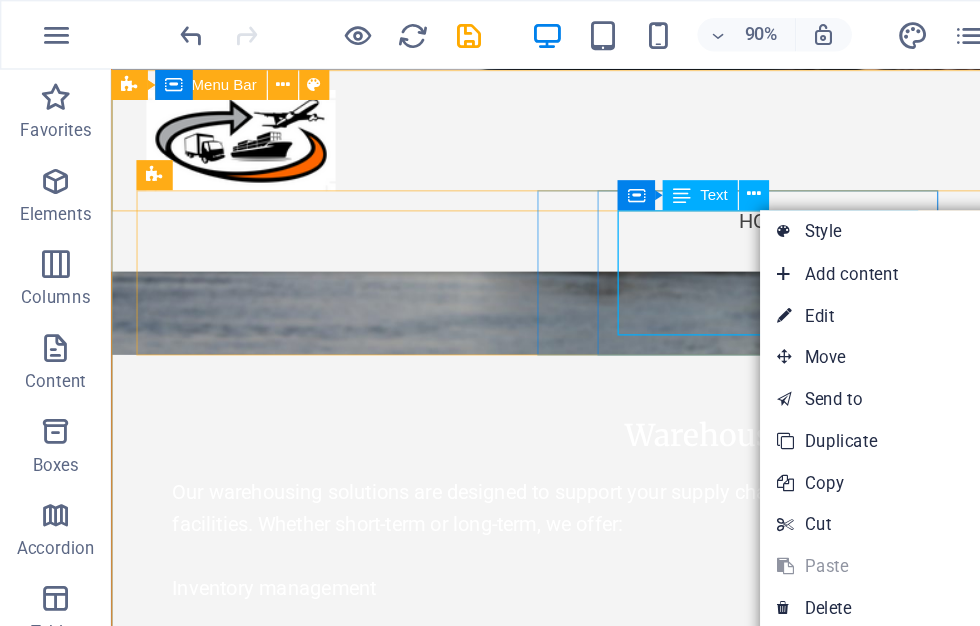 click on "⏎  Edit" at bounding box center [613, 227] 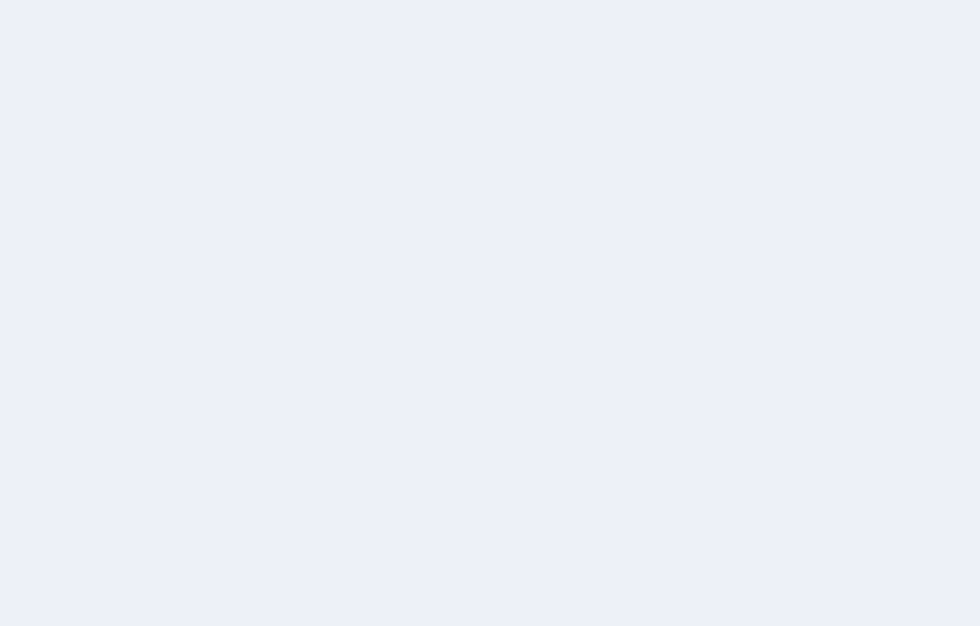 scroll, scrollTop: 0, scrollLeft: 0, axis: both 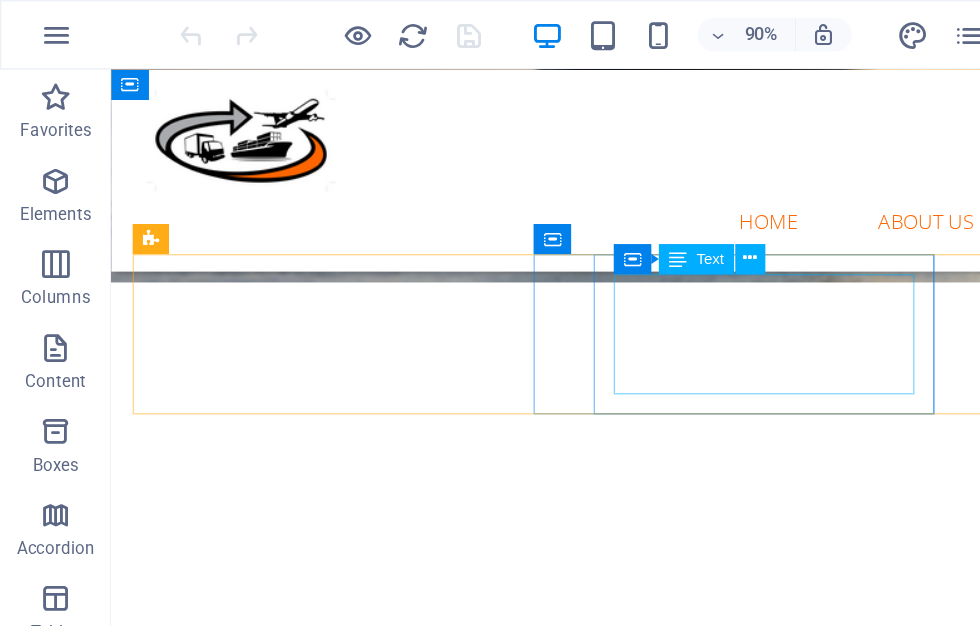 click on "Ops@[EMAIL]" at bounding box center [152, 4719] 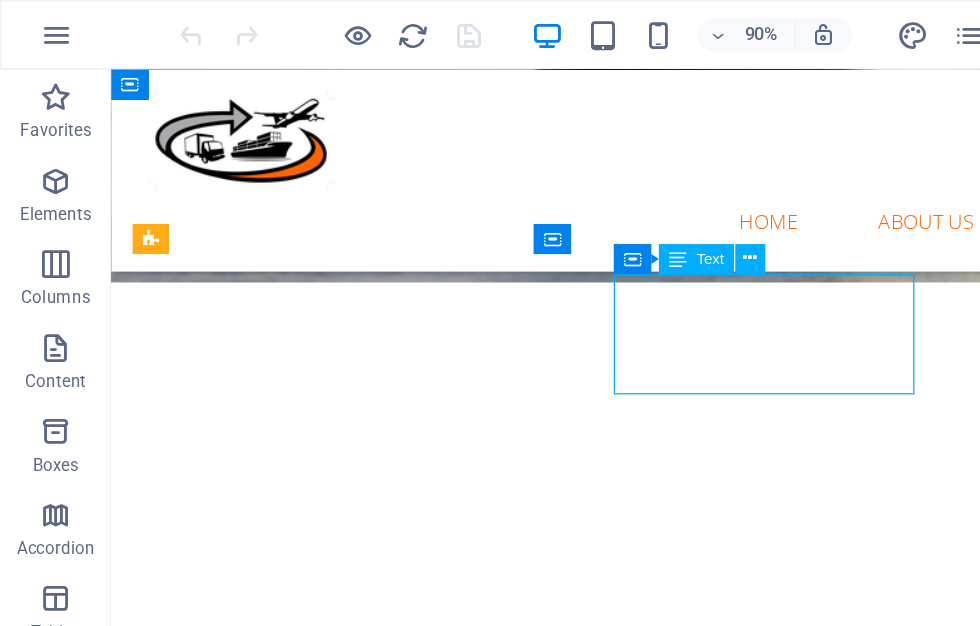 click on "Ops@[EMAIL]" at bounding box center [152, 4719] 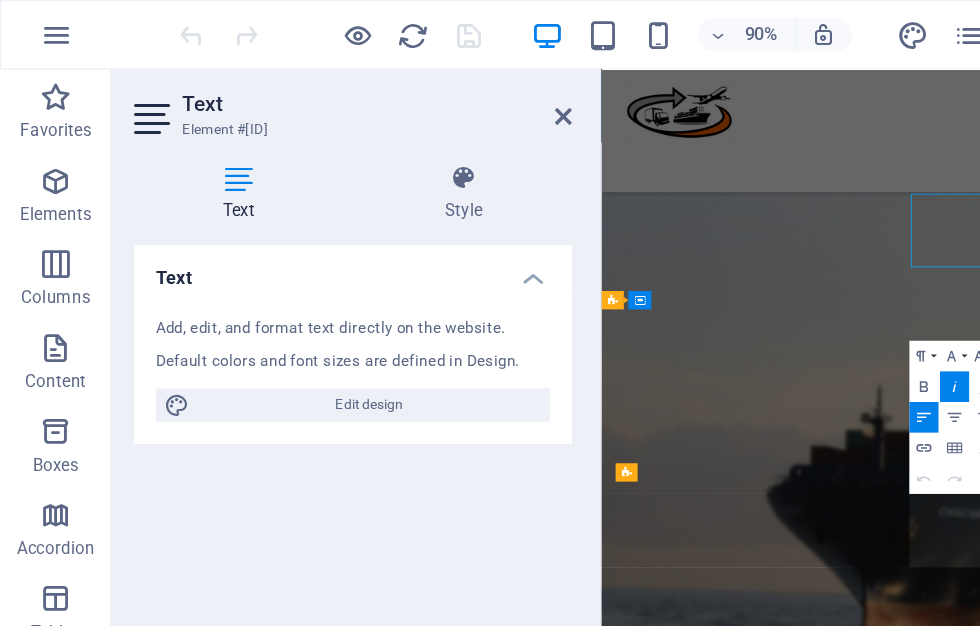 scroll, scrollTop: 7287, scrollLeft: 0, axis: vertical 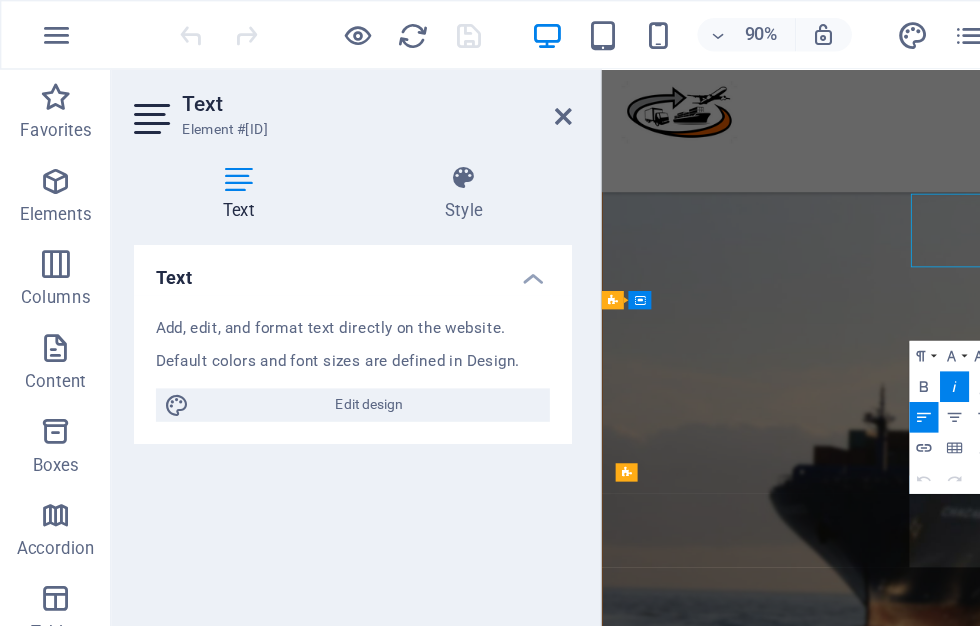 click at bounding box center (1099, 4162) 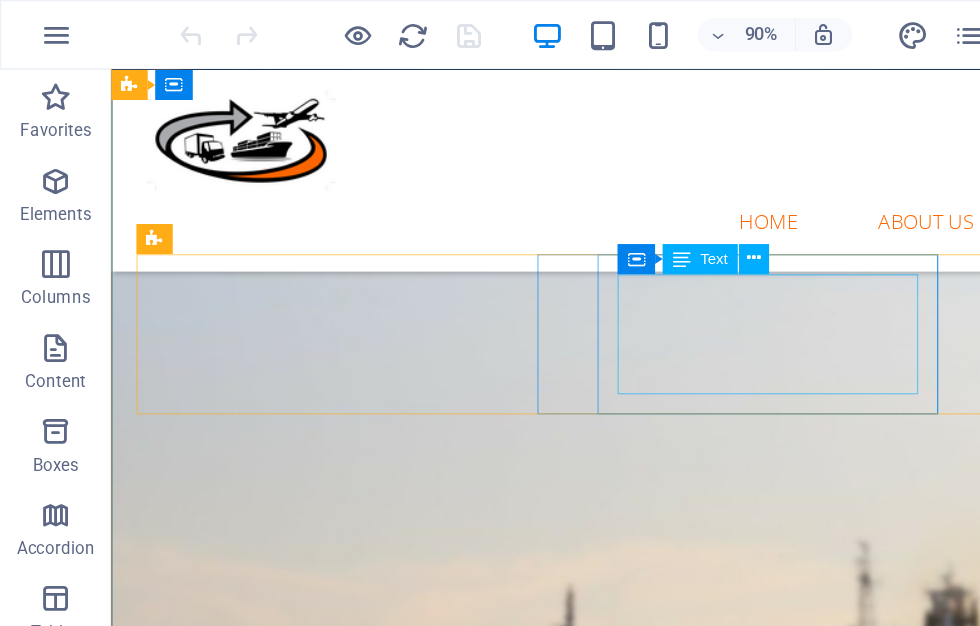 click on "Text" at bounding box center [503, 186] 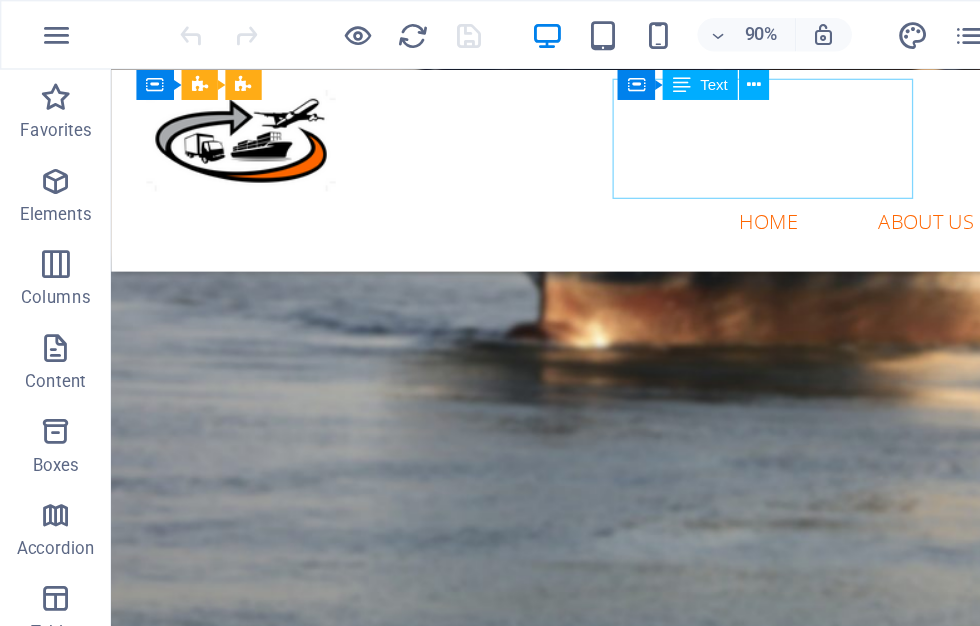 scroll, scrollTop: 7429, scrollLeft: 3, axis: both 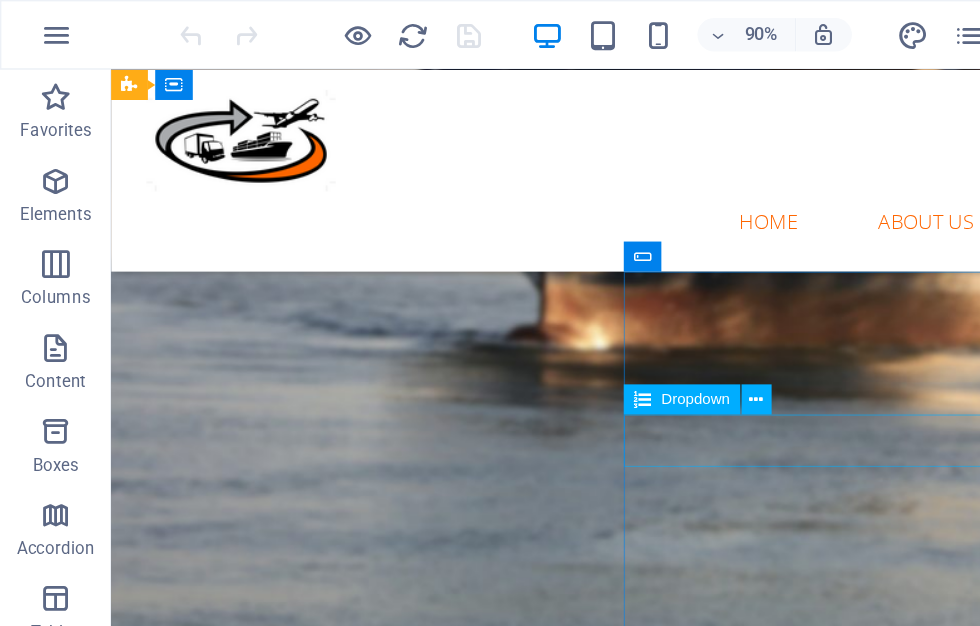 click on "Select a service
Less Than Cargo Load (LCL) Full Cargo Loading (FCL) Warehousing Inventory Management Order Fulfillment Pick & Pack Services Cross-Docking" 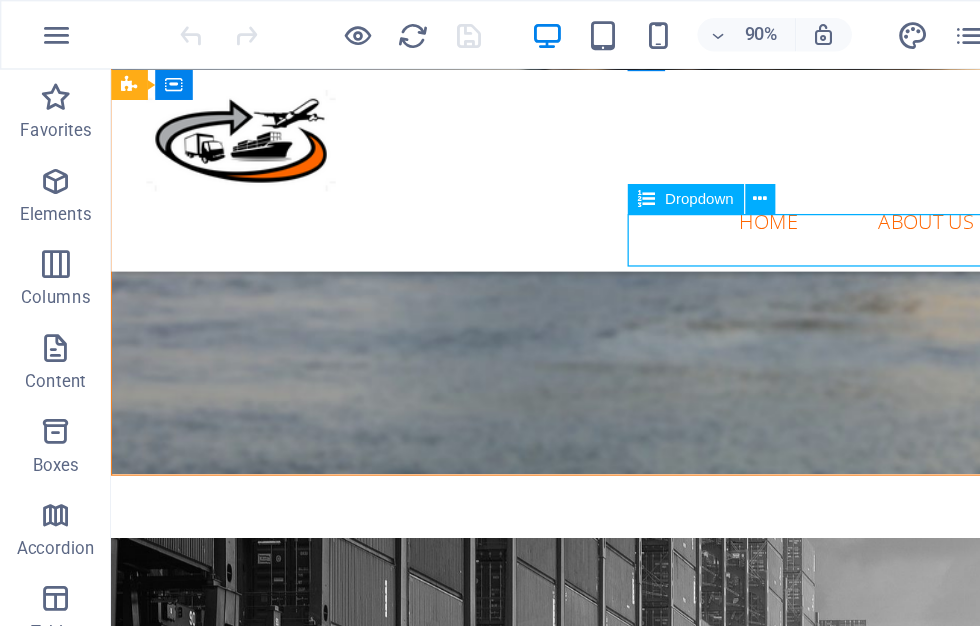 scroll, scrollTop: 7588, scrollLeft: 0, axis: vertical 